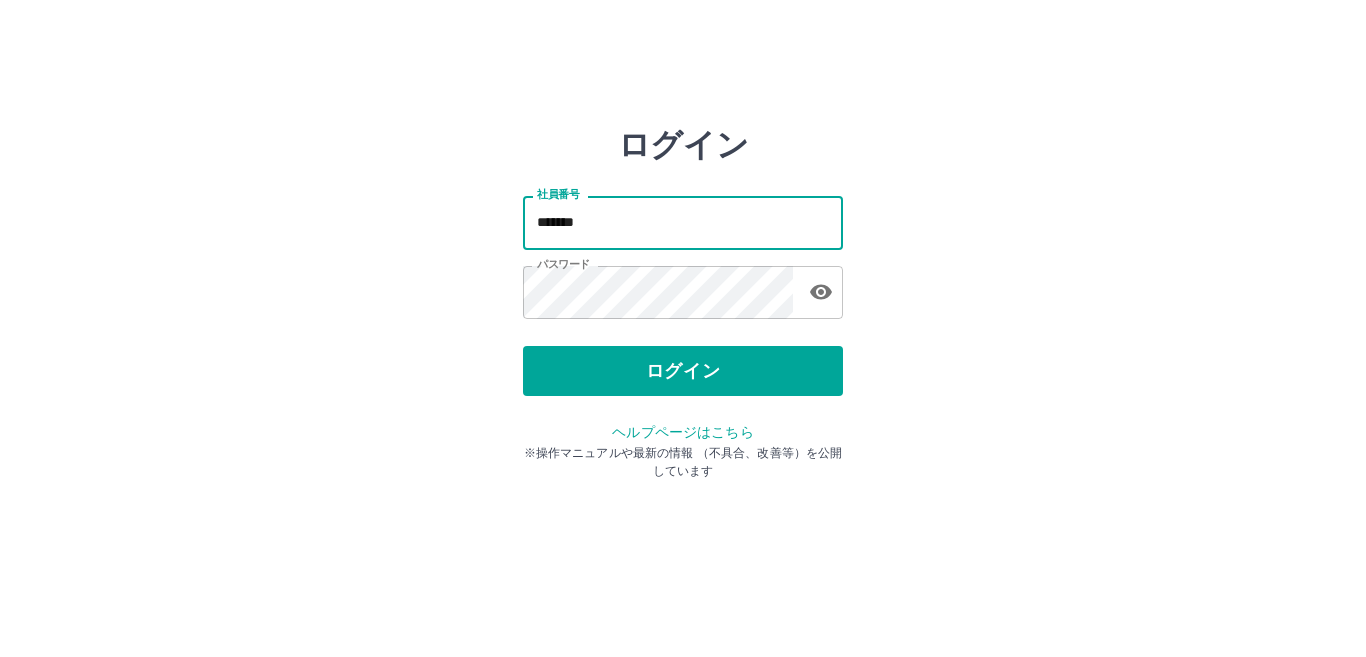 scroll, scrollTop: 0, scrollLeft: 0, axis: both 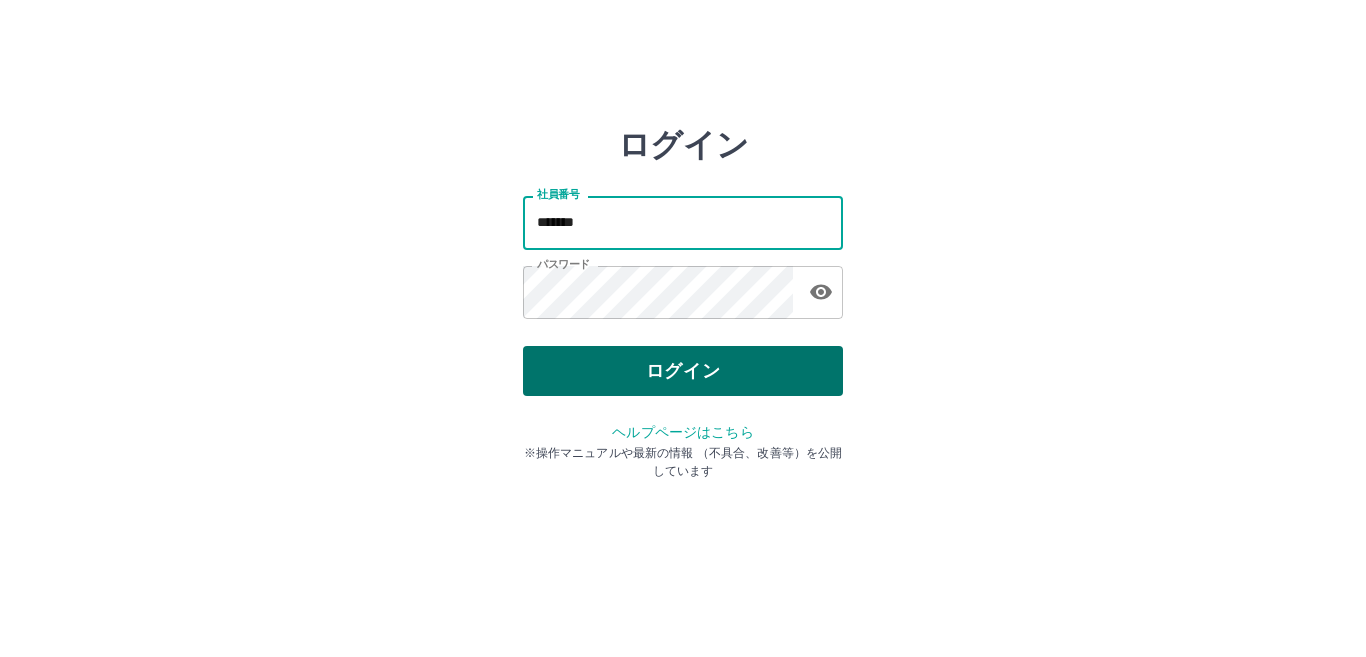 click on "ログイン" at bounding box center (683, 371) 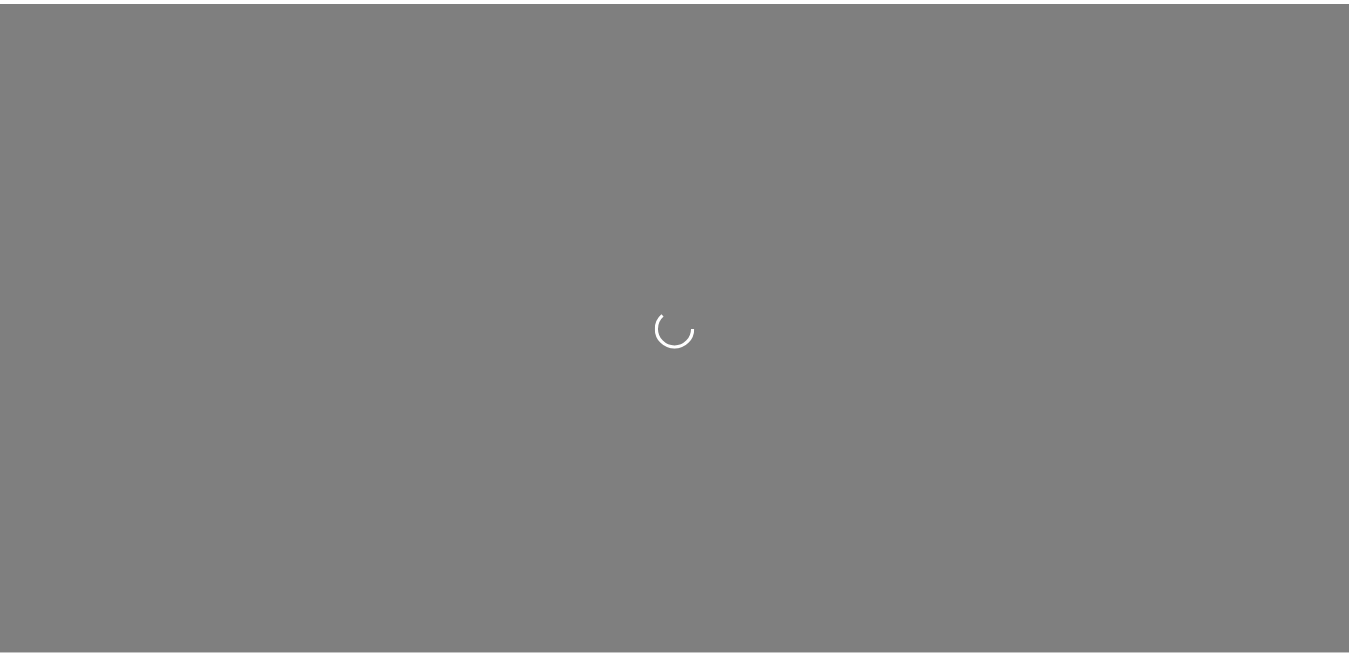 scroll, scrollTop: 0, scrollLeft: 0, axis: both 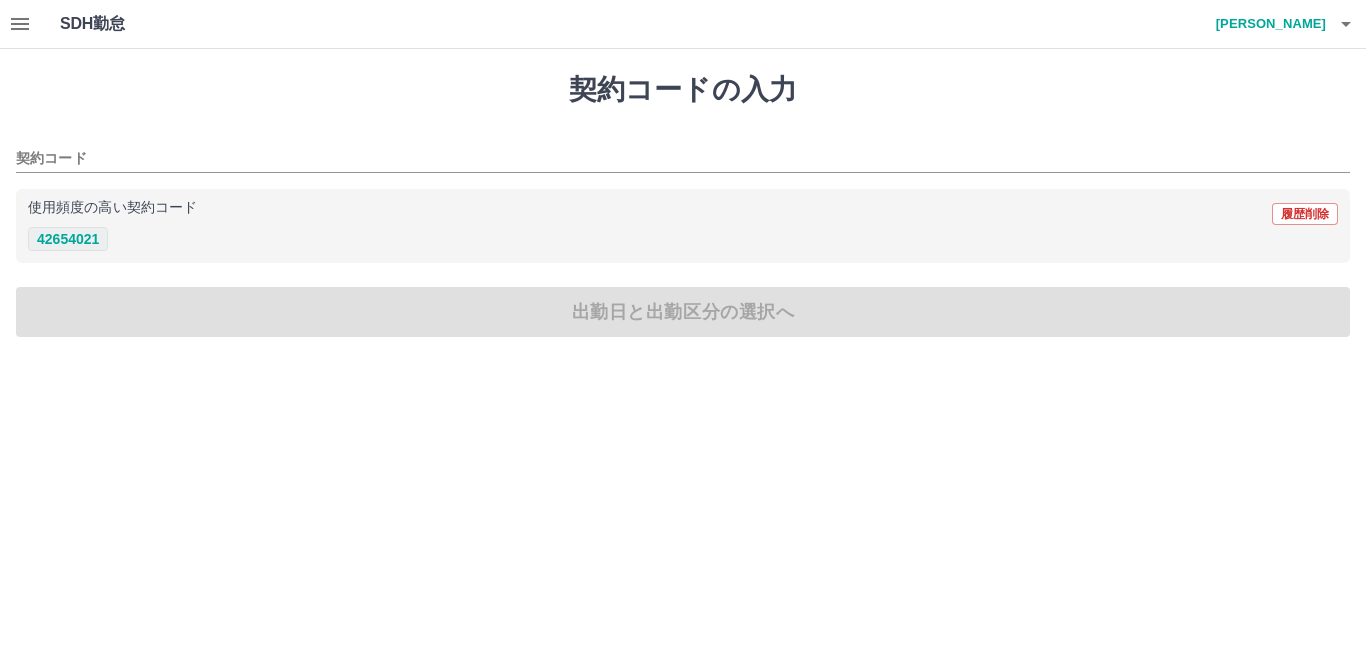 click on "42654021" at bounding box center (68, 239) 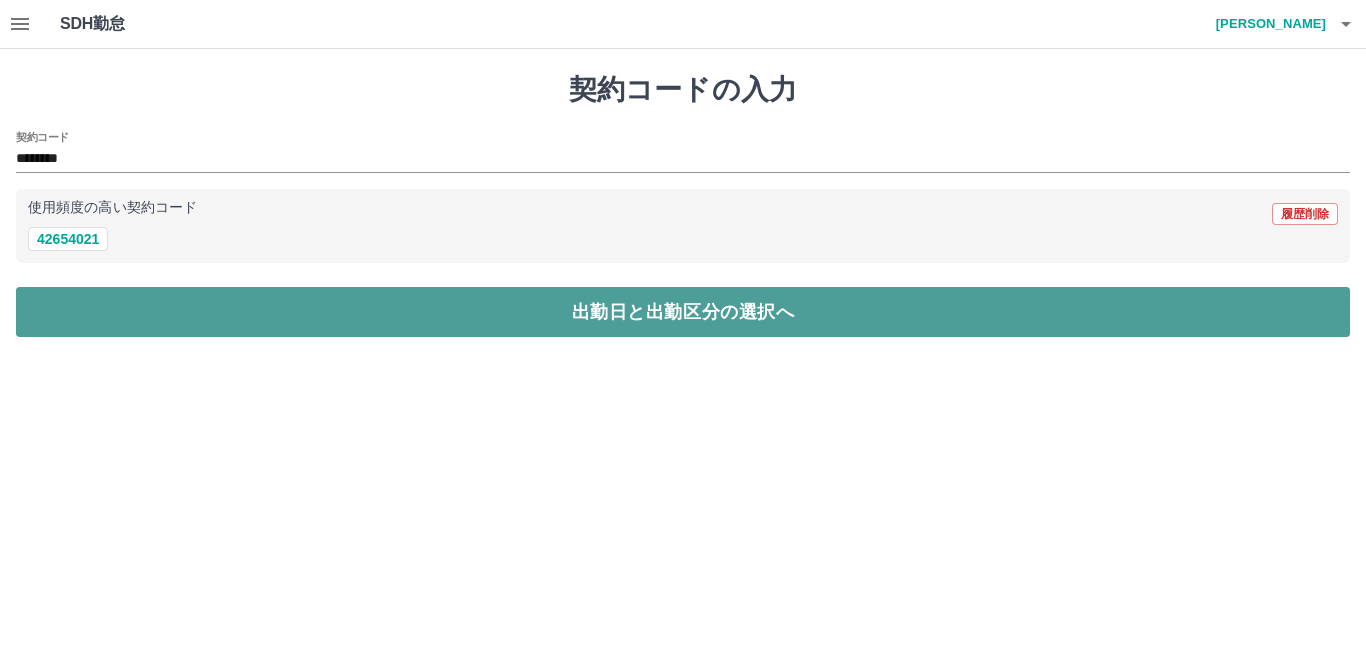 click on "出勤日と出勤区分の選択へ" at bounding box center (683, 312) 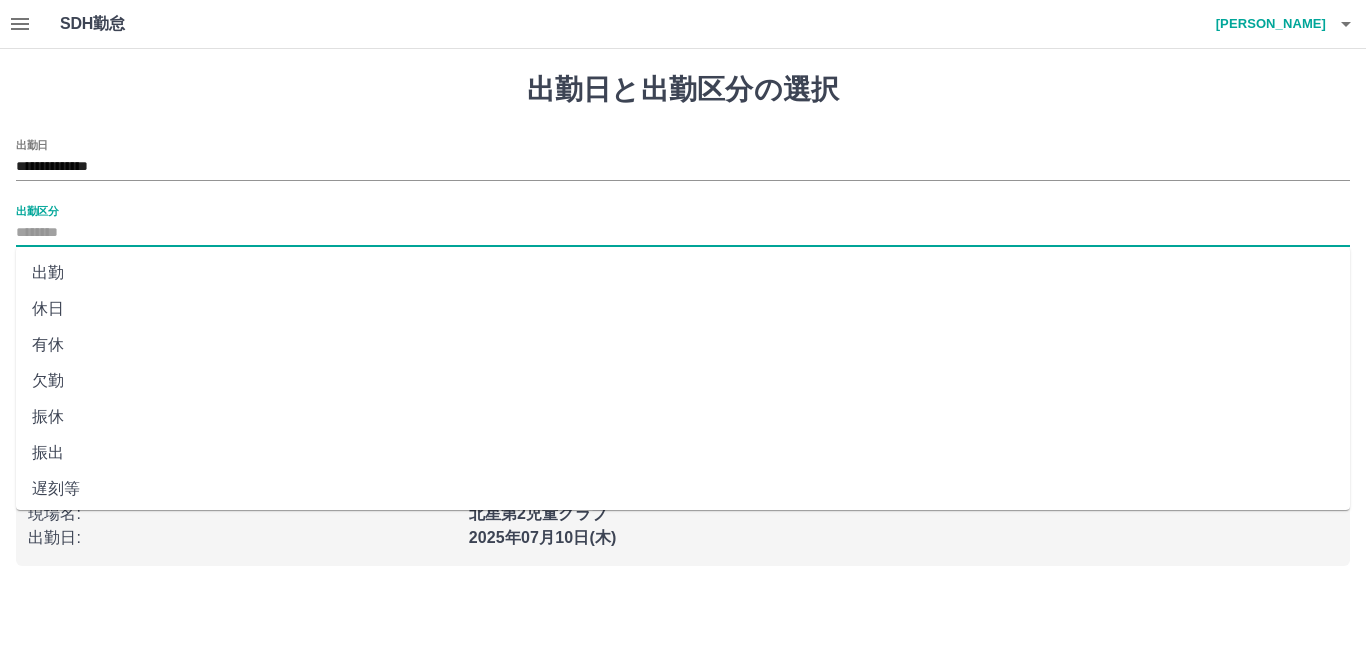 click on "出勤区分" at bounding box center (683, 233) 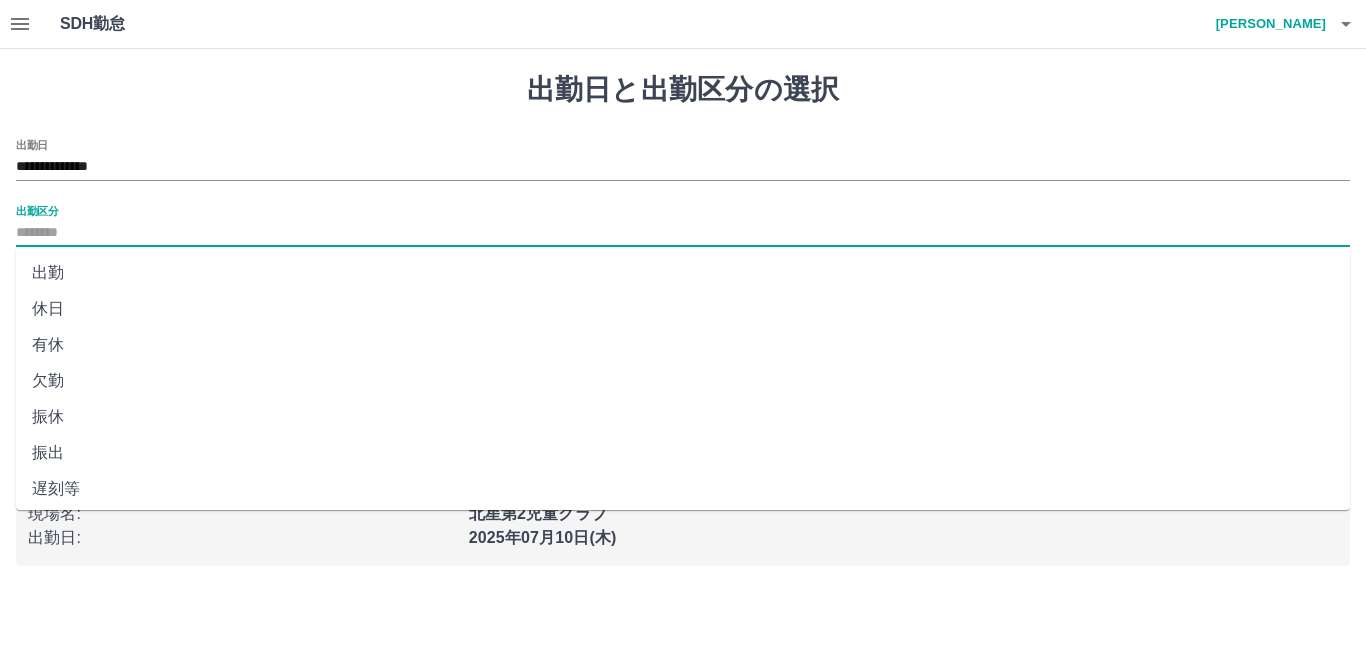 click on "出勤" at bounding box center [683, 273] 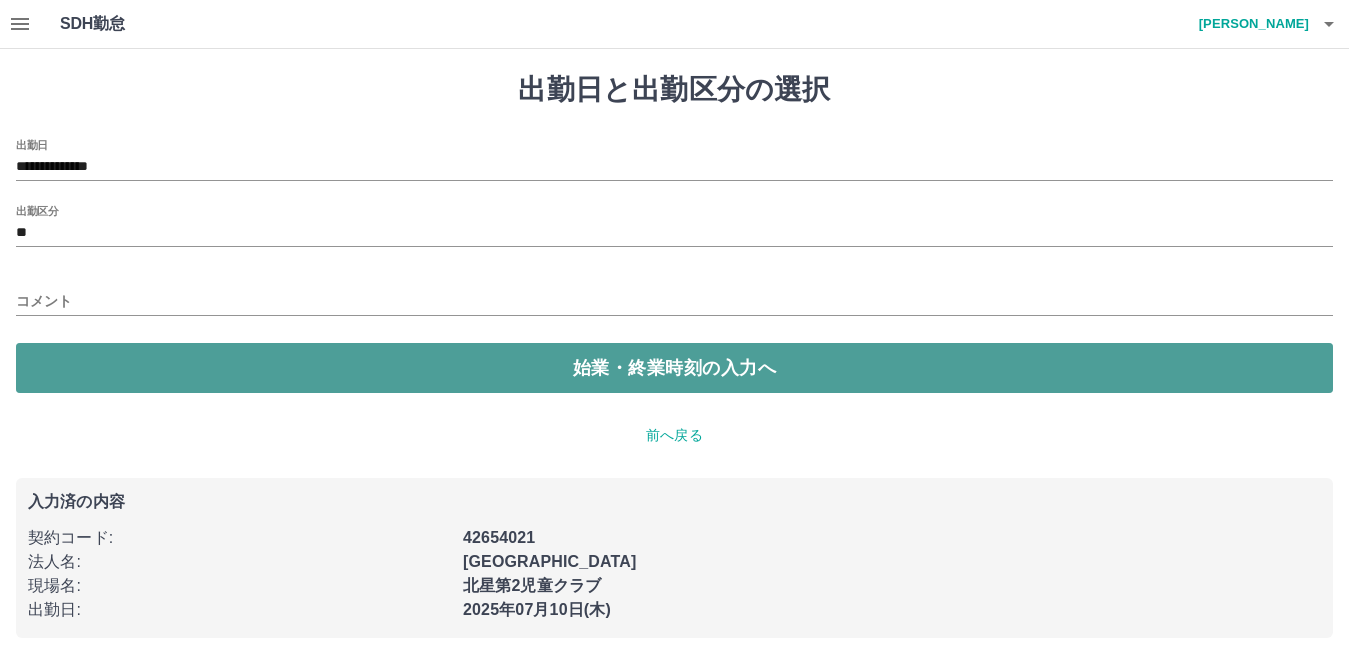 click on "始業・終業時刻の入力へ" at bounding box center (674, 368) 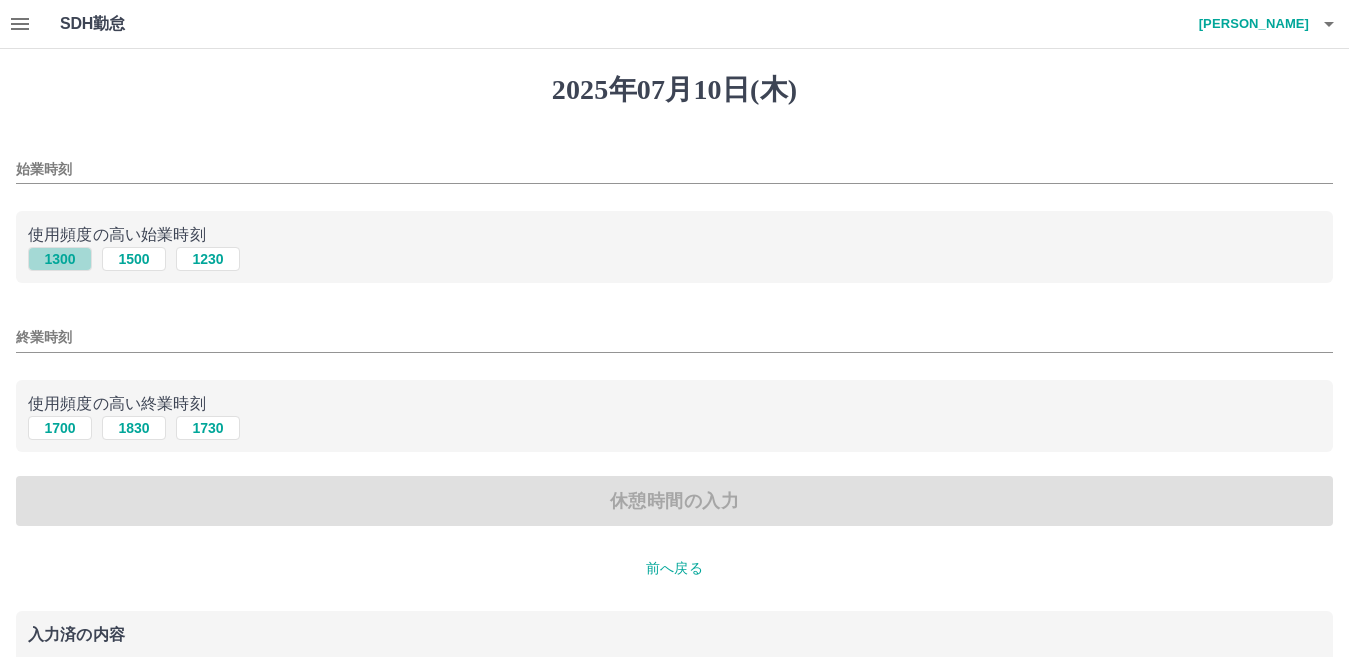 click on "1300" at bounding box center [60, 259] 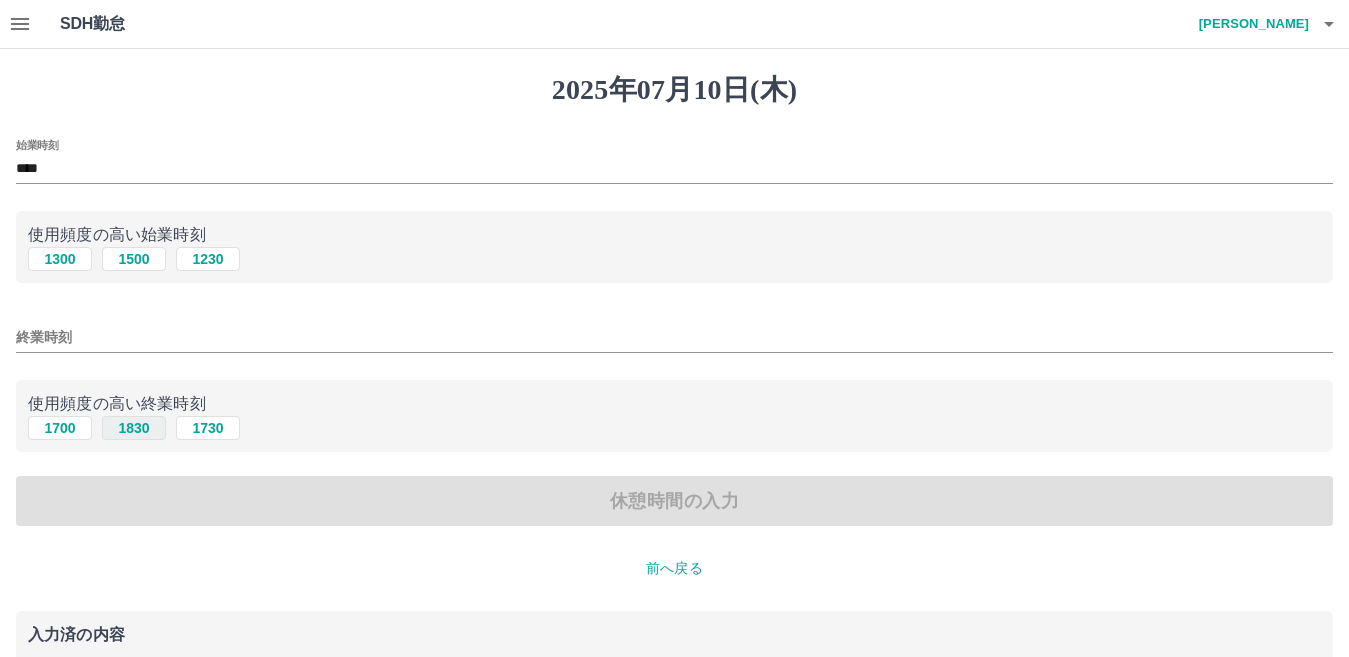 click on "1830" at bounding box center [134, 428] 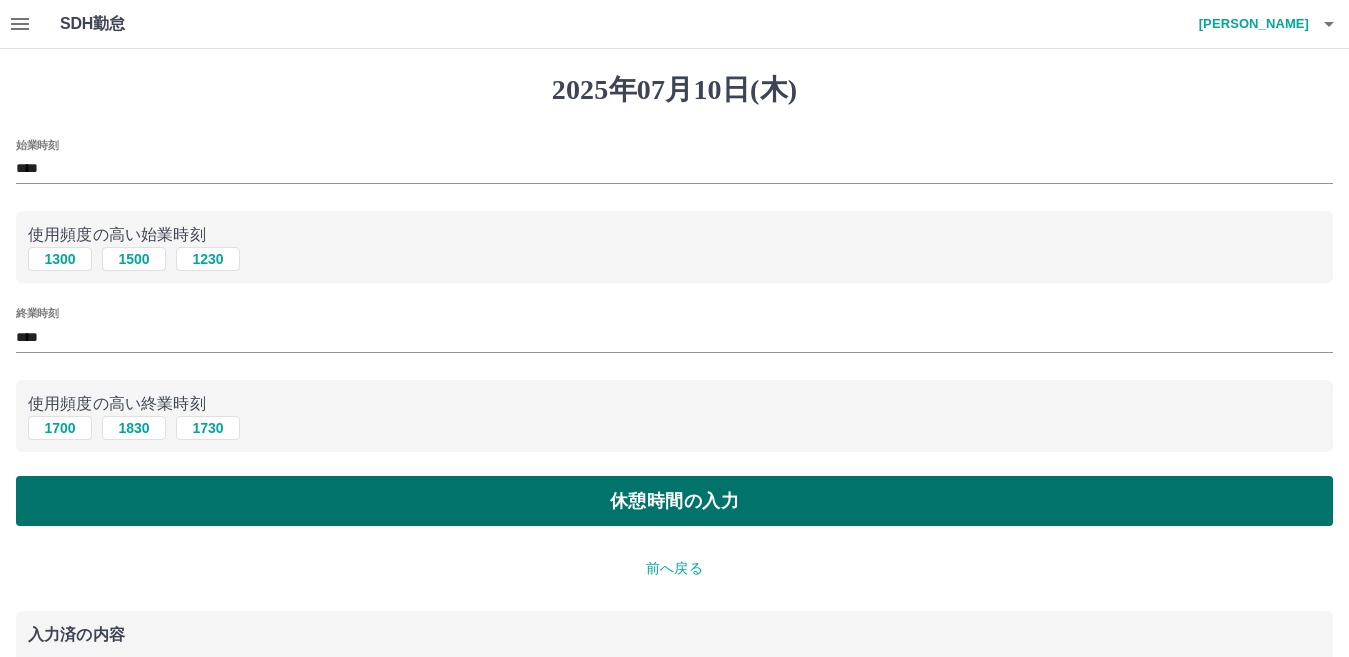 click on "休憩時間の入力" at bounding box center (674, 501) 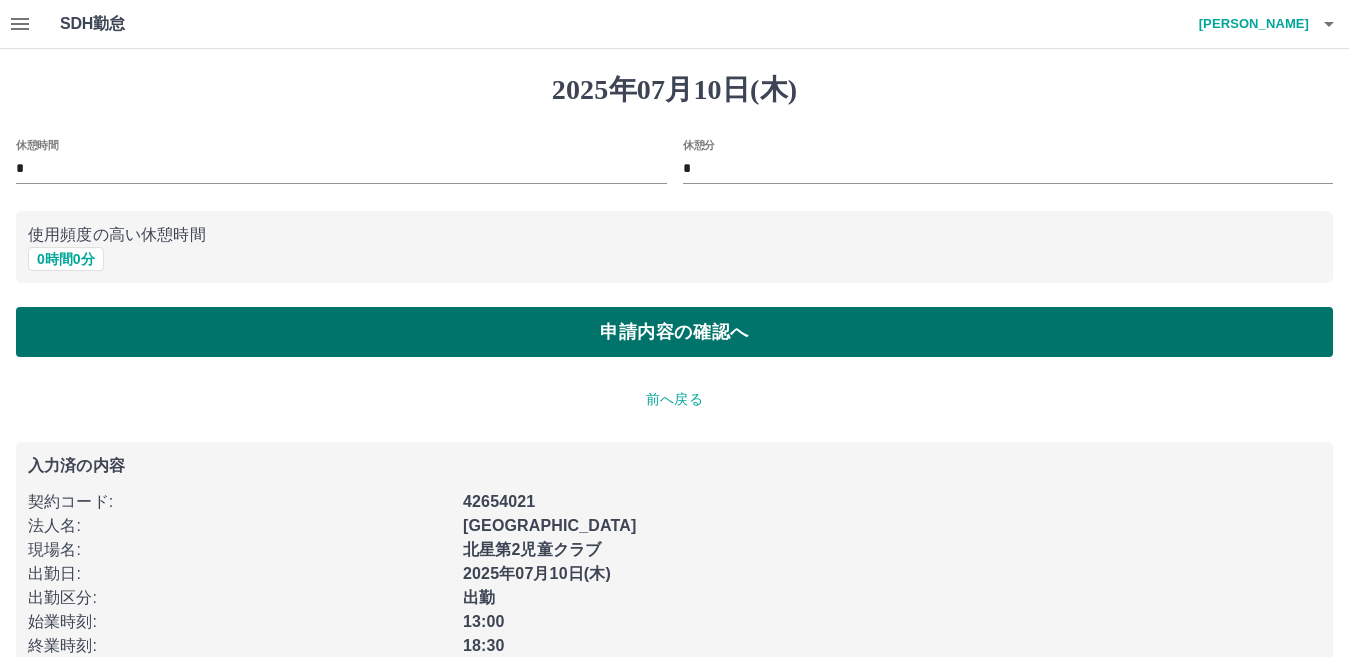 click on "申請内容の確認へ" at bounding box center (674, 332) 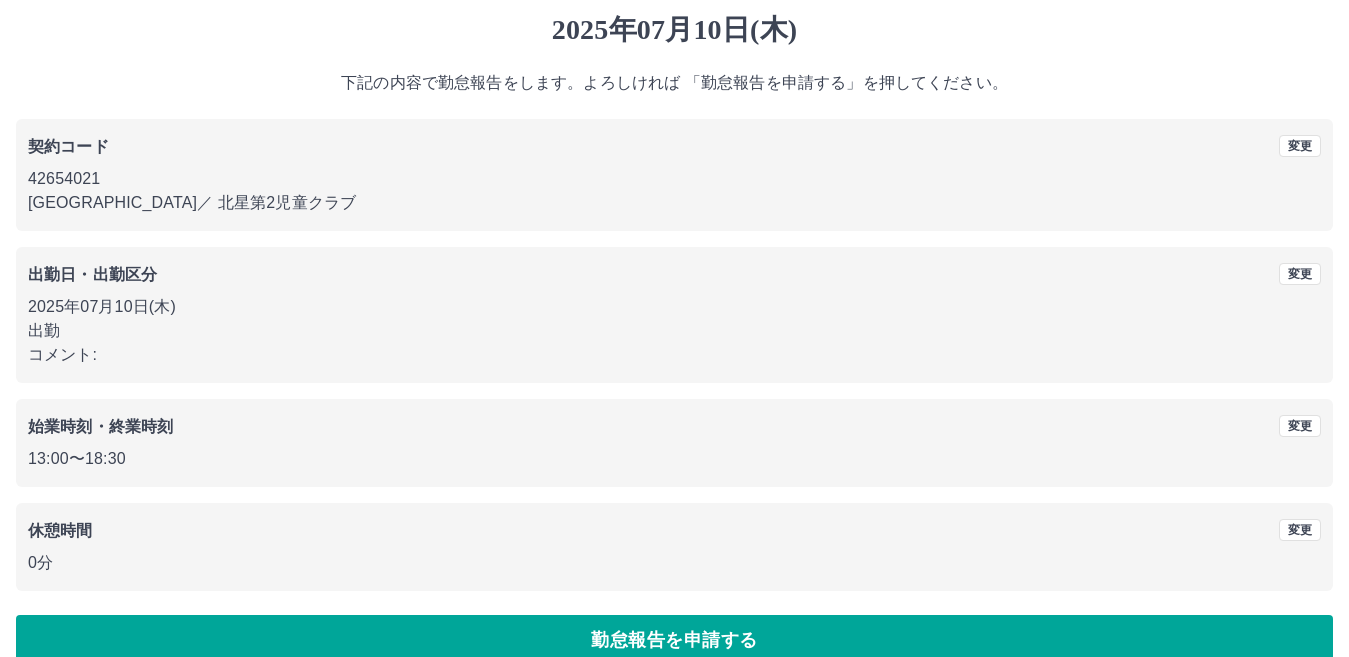 scroll, scrollTop: 92, scrollLeft: 0, axis: vertical 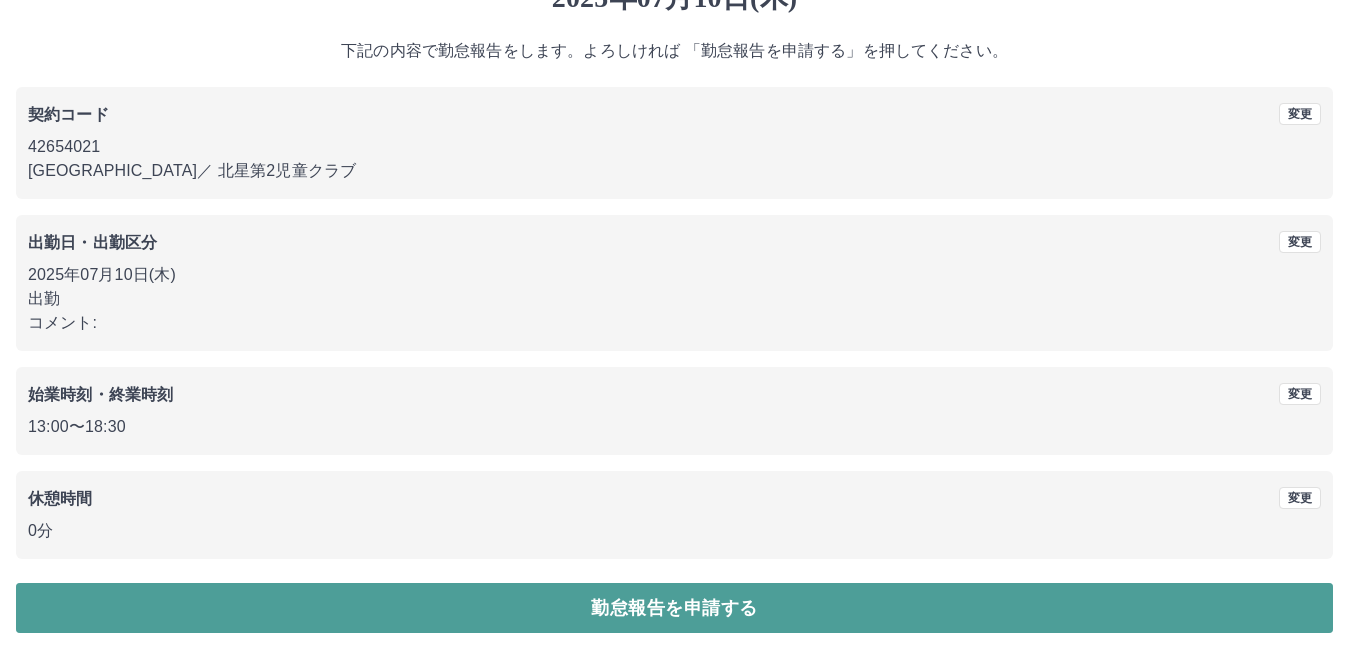 click on "勤怠報告を申請する" at bounding box center [674, 608] 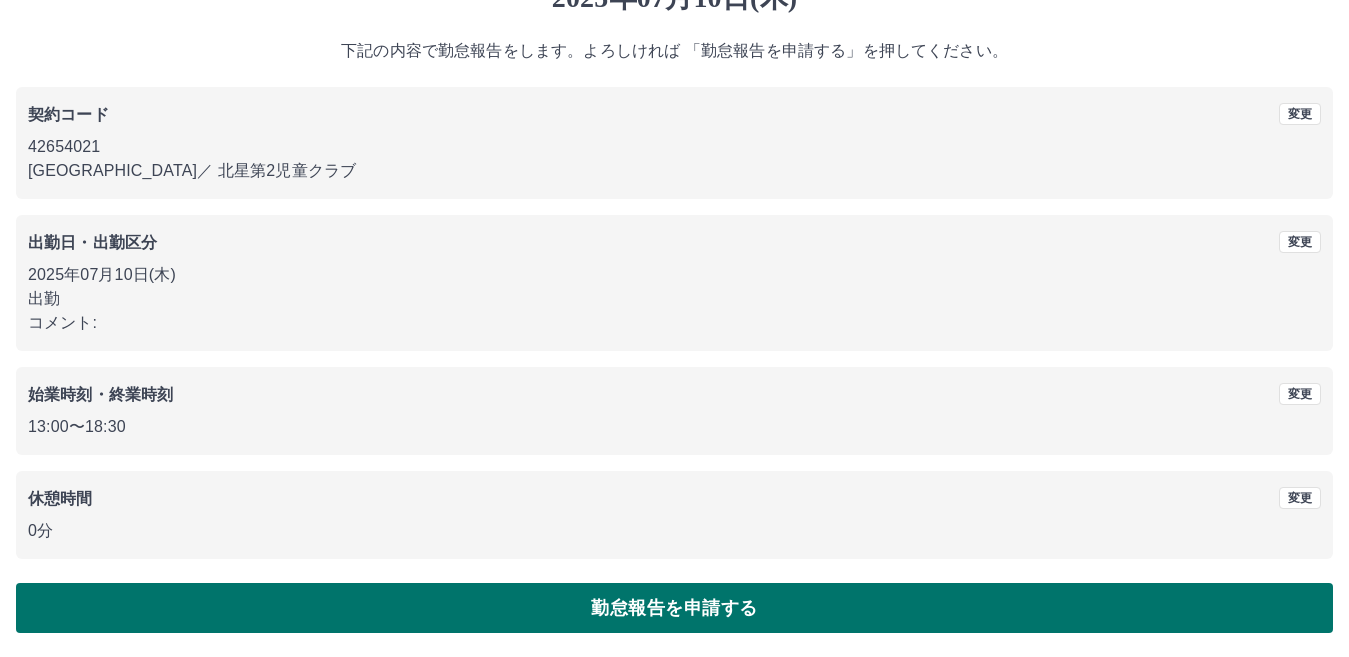 scroll, scrollTop: 0, scrollLeft: 0, axis: both 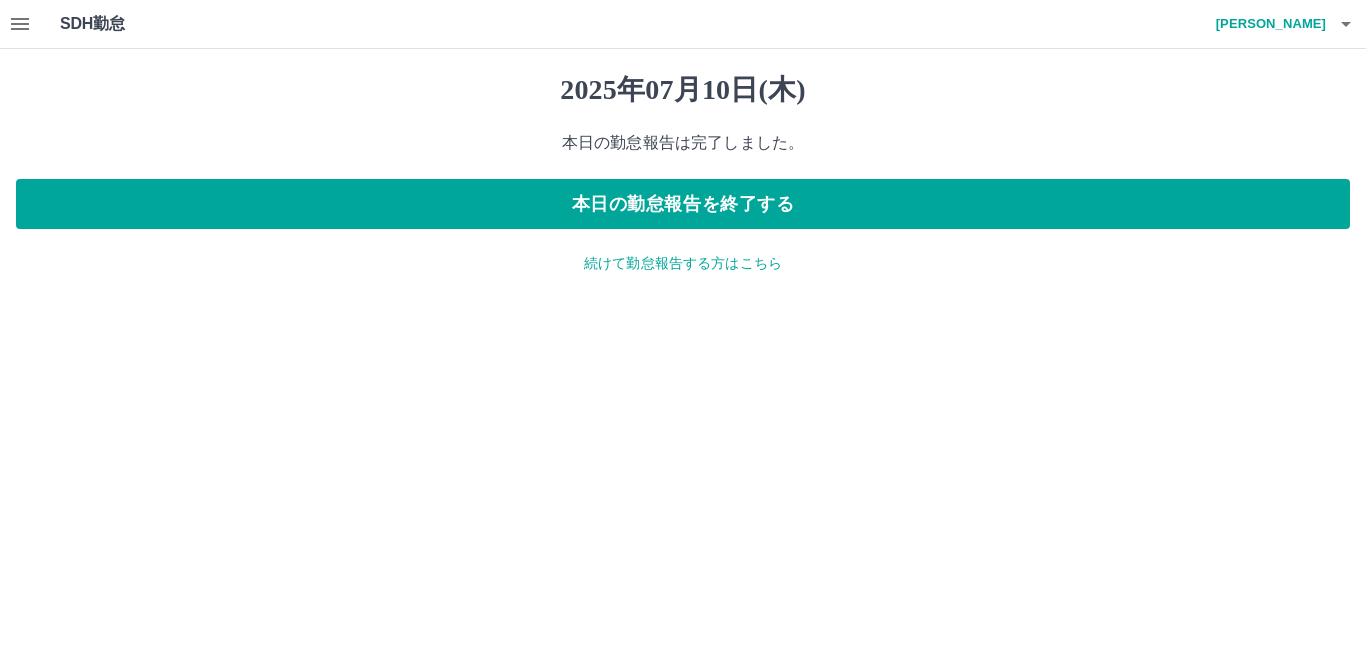 click 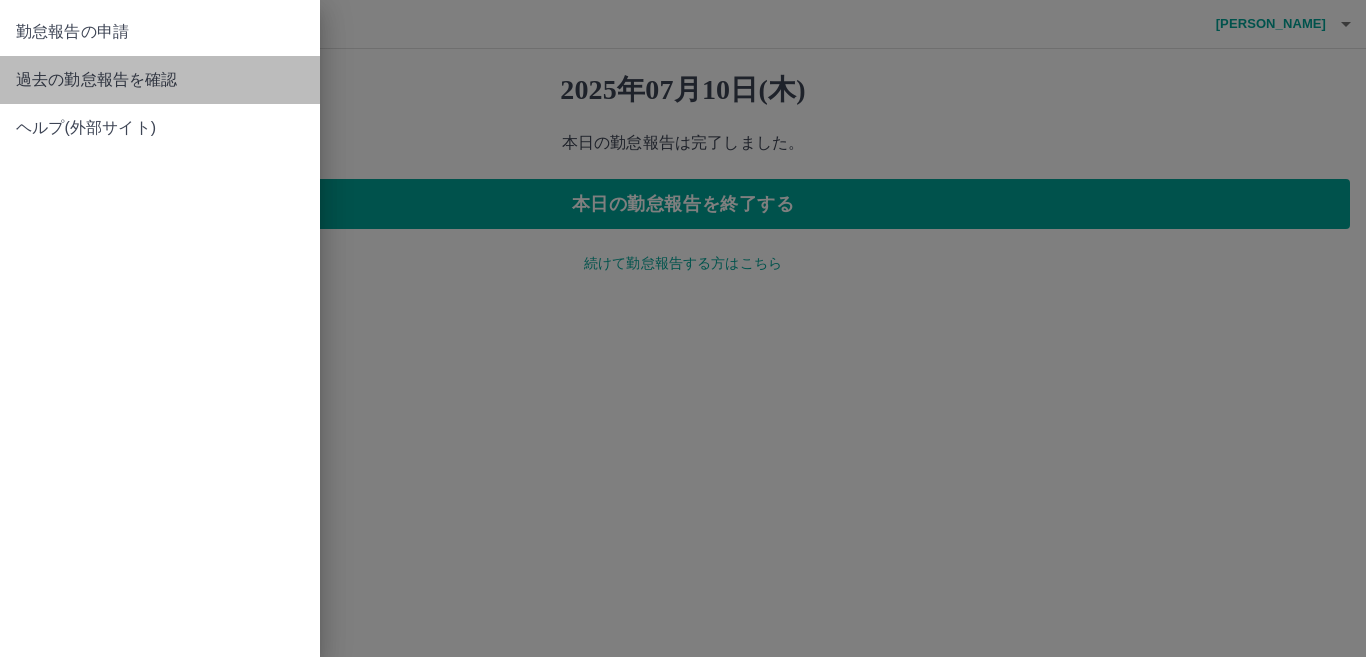 click on "過去の勤怠報告を確認" at bounding box center (160, 80) 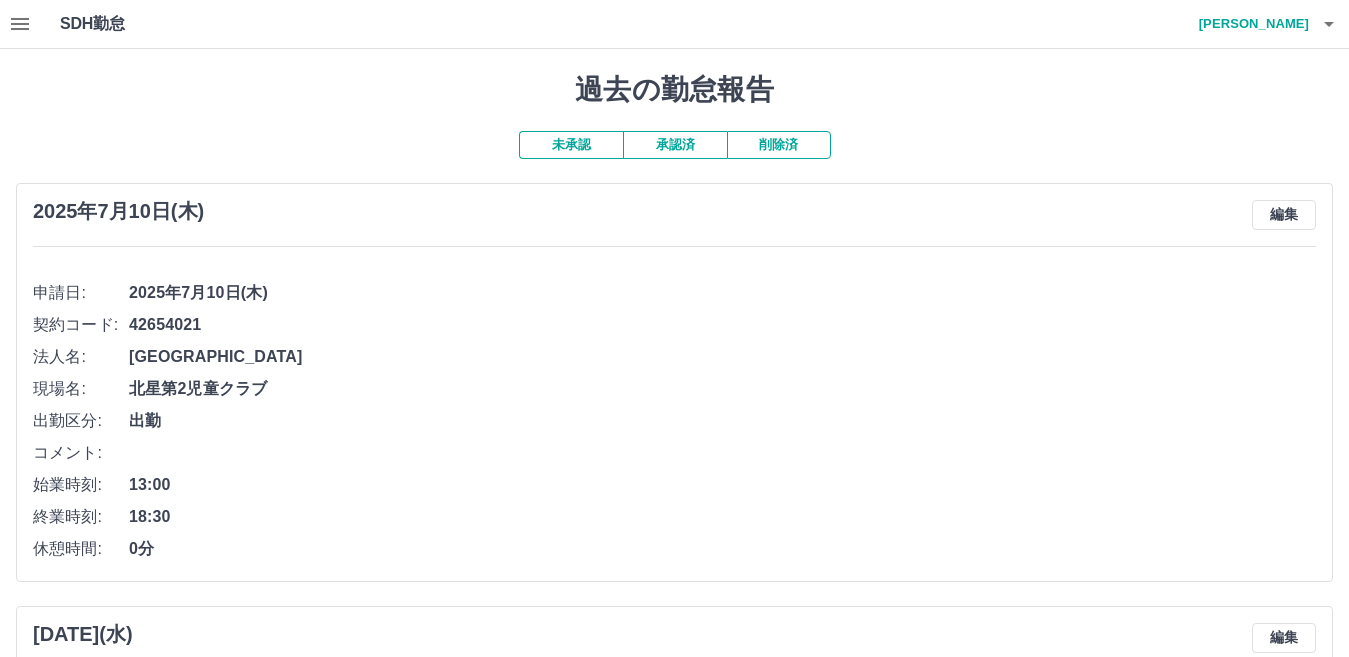 click on "承認済" at bounding box center (675, 145) 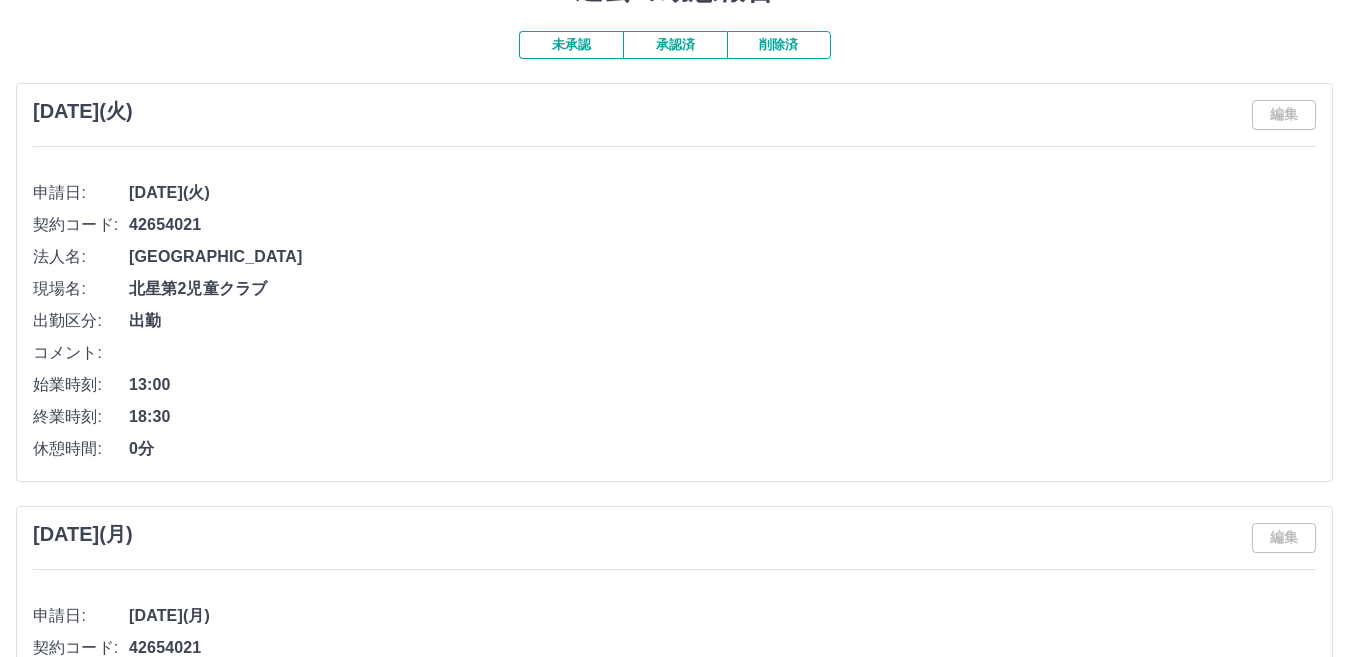 scroll, scrollTop: 0, scrollLeft: 0, axis: both 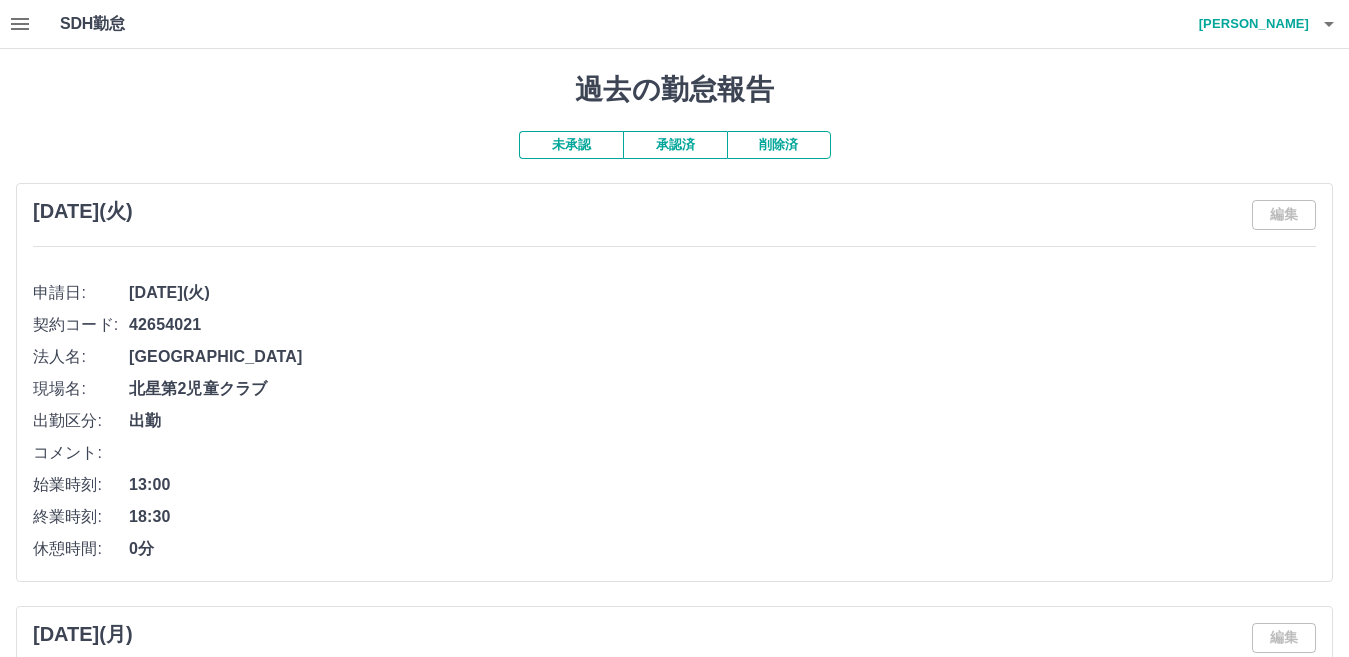 click on "未承認" at bounding box center [571, 145] 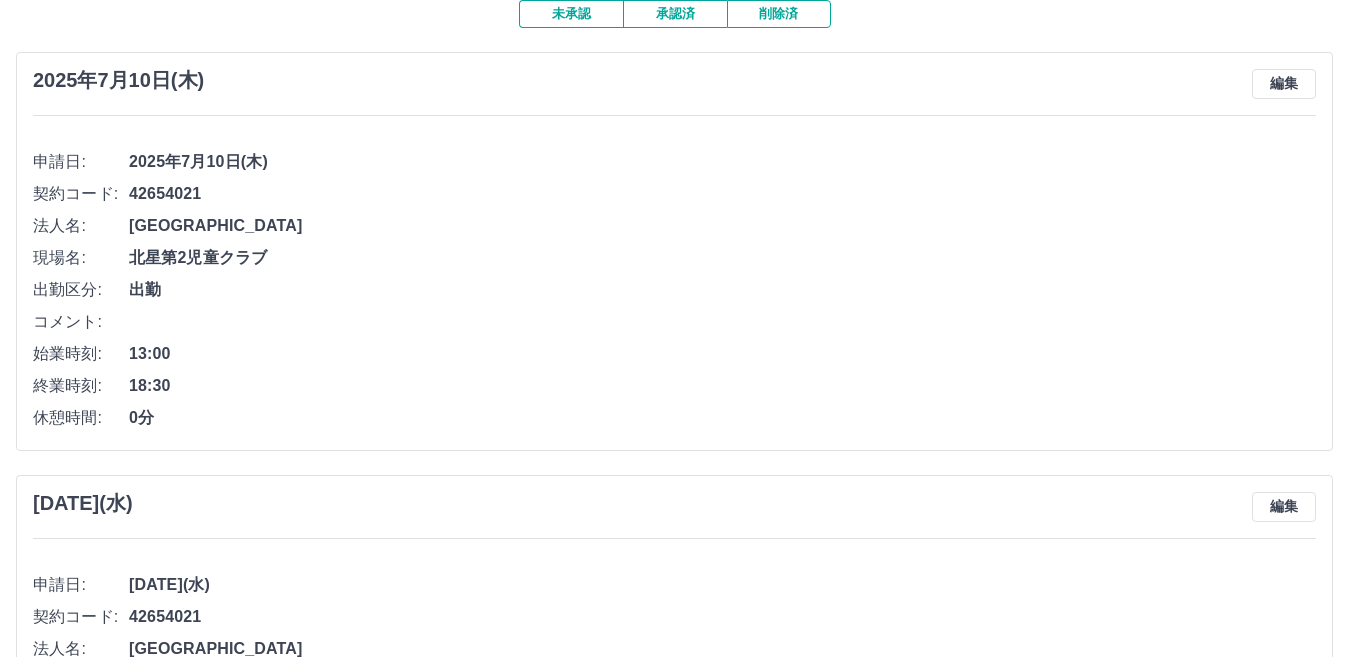 scroll, scrollTop: 0, scrollLeft: 0, axis: both 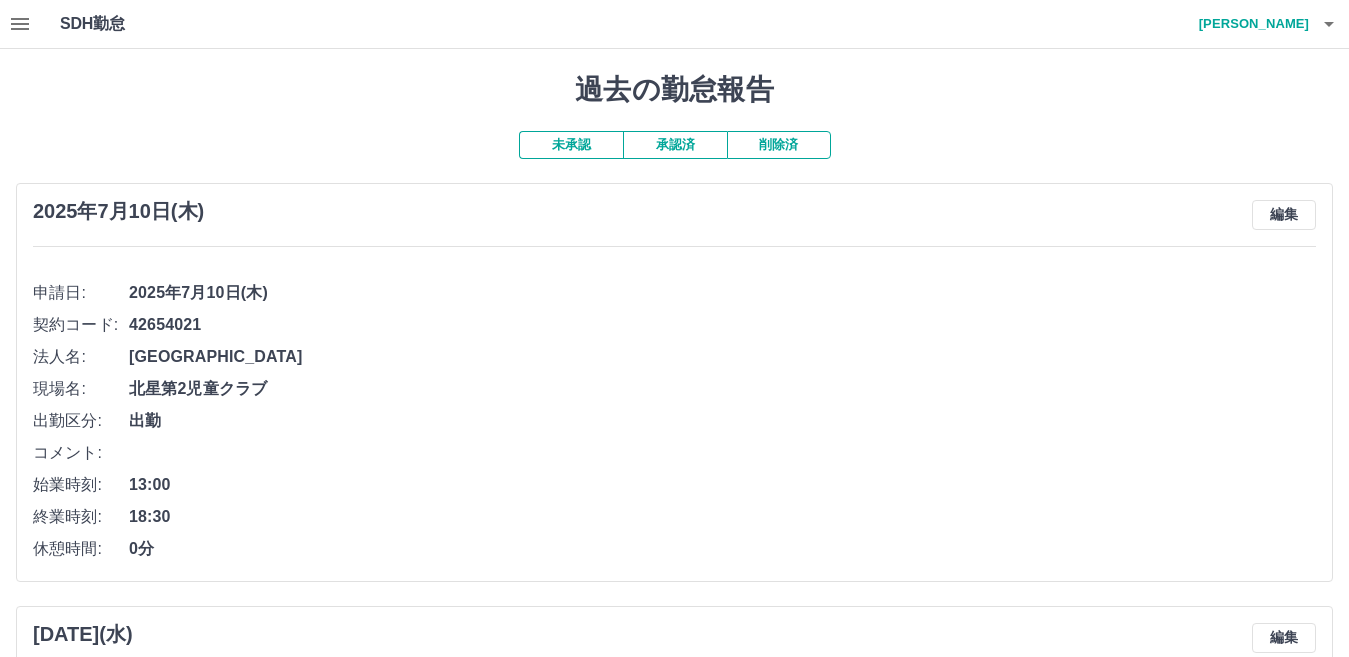 click on "承認済" at bounding box center [675, 145] 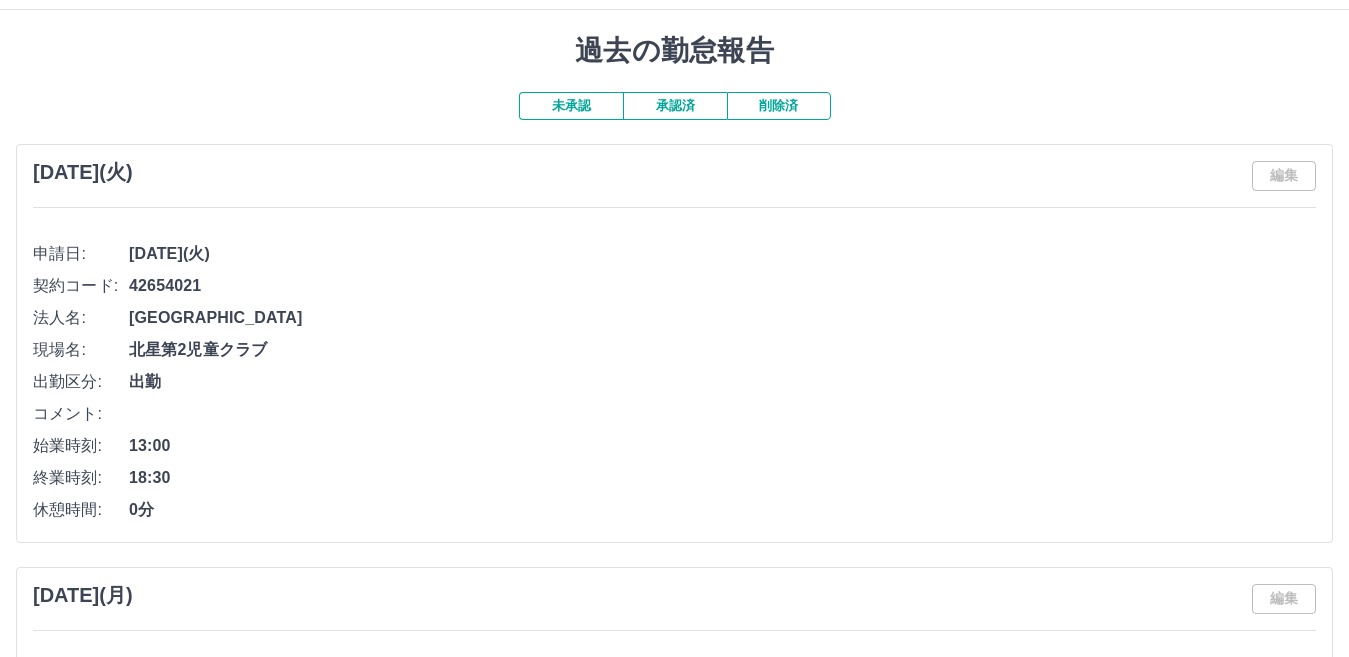 scroll, scrollTop: 0, scrollLeft: 0, axis: both 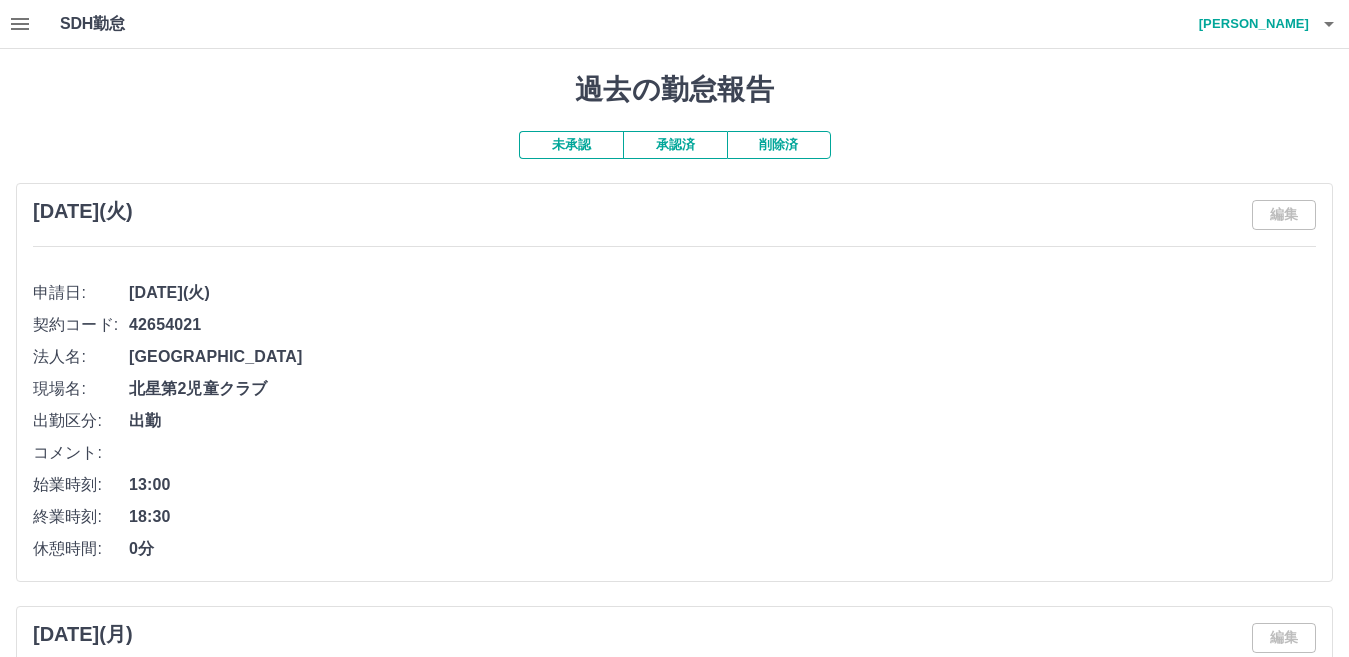 click on "未承認" at bounding box center (571, 145) 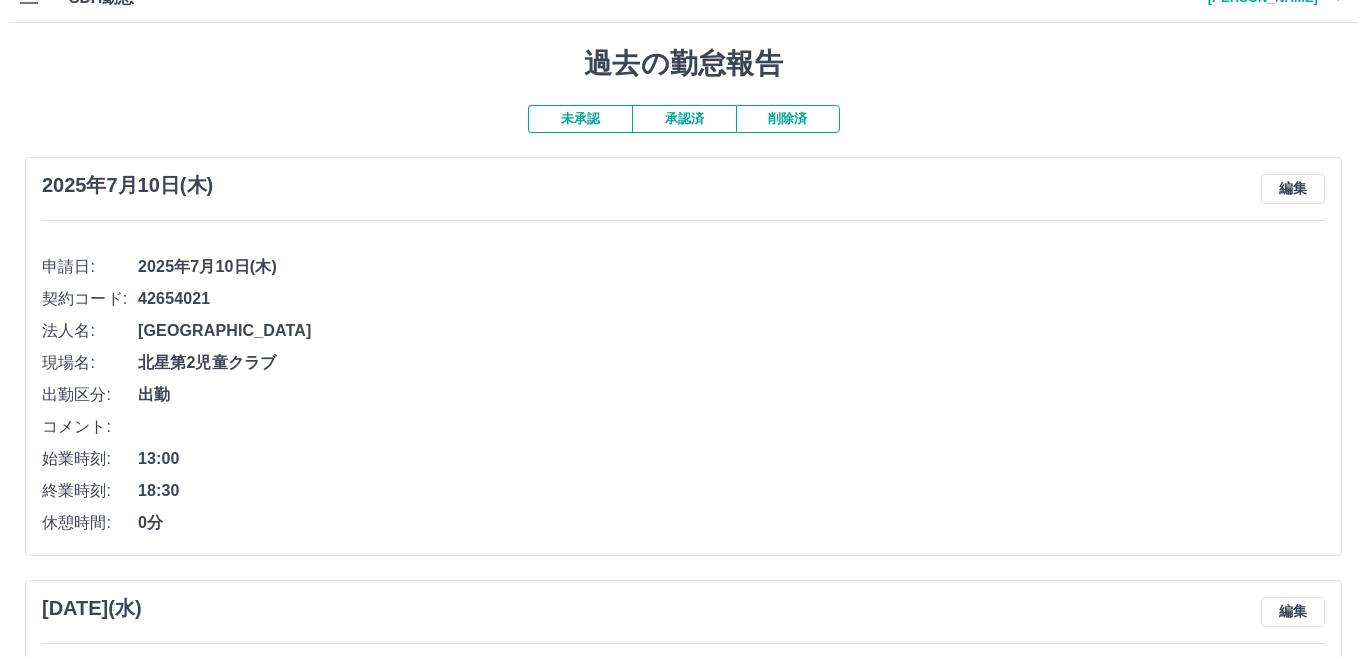 scroll, scrollTop: 0, scrollLeft: 0, axis: both 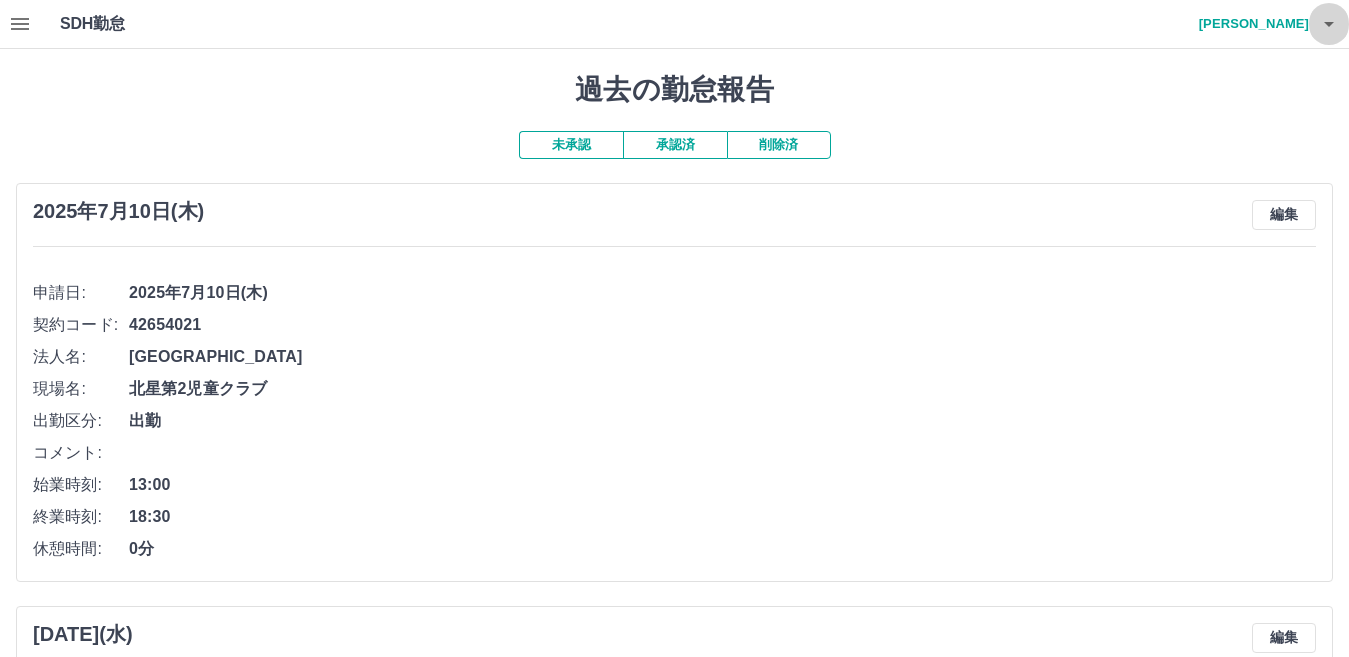 click 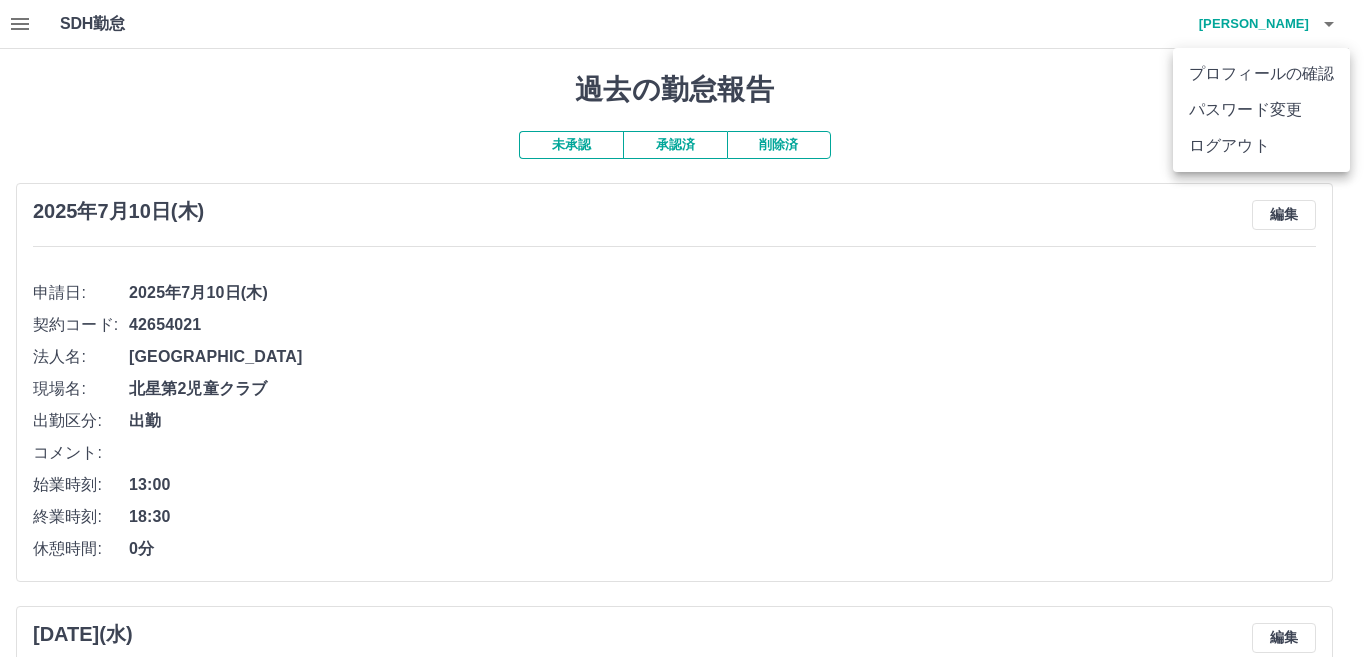 click on "ログアウト" at bounding box center [1261, 146] 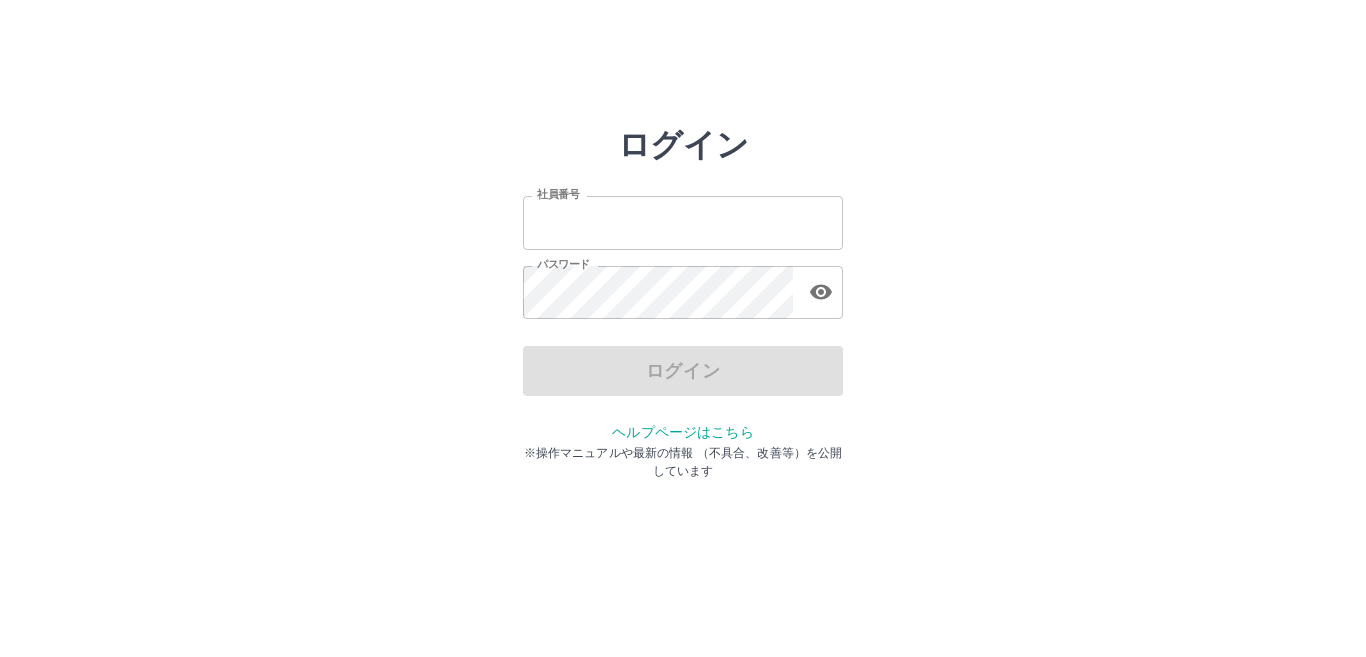 scroll, scrollTop: 0, scrollLeft: 0, axis: both 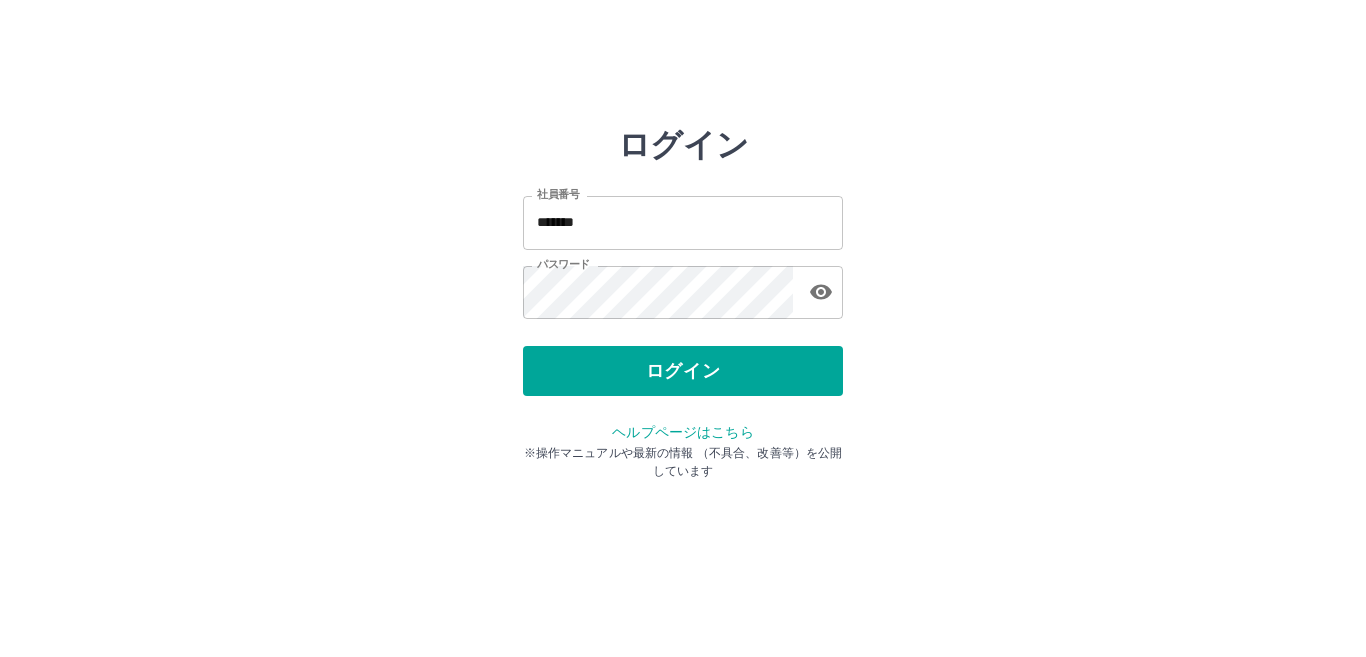 click on "*******" at bounding box center (683, 222) 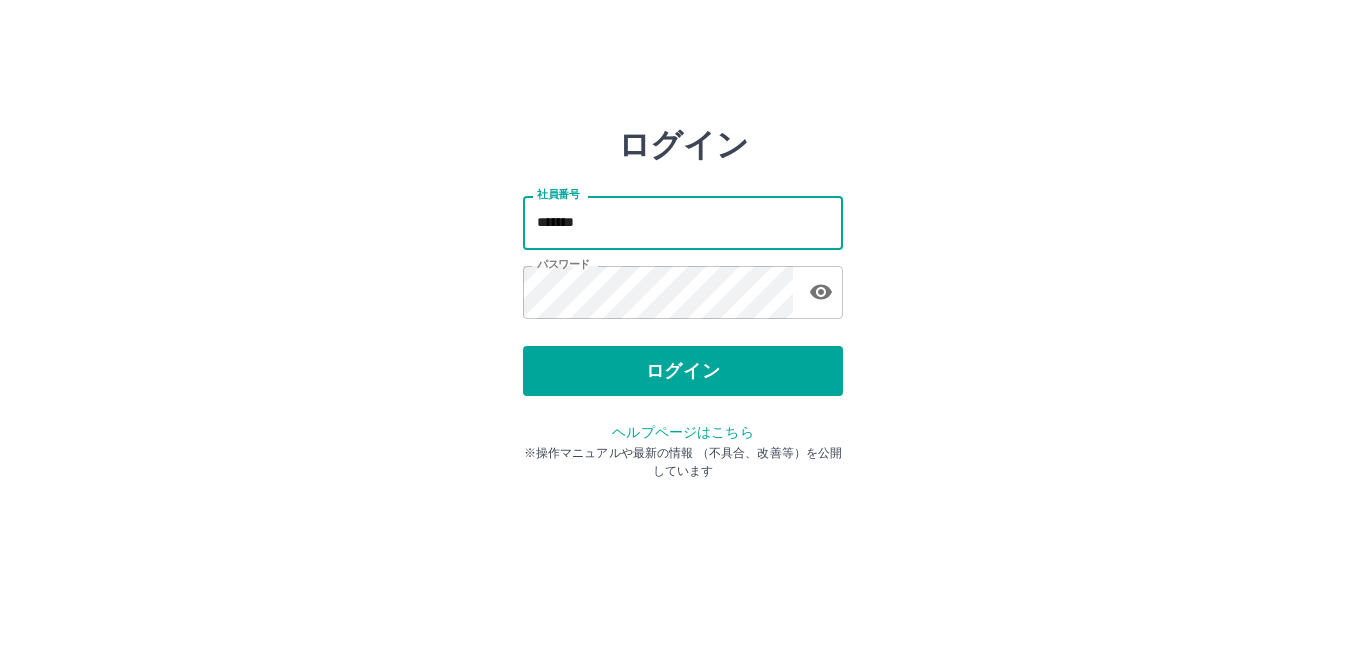 type on "*******" 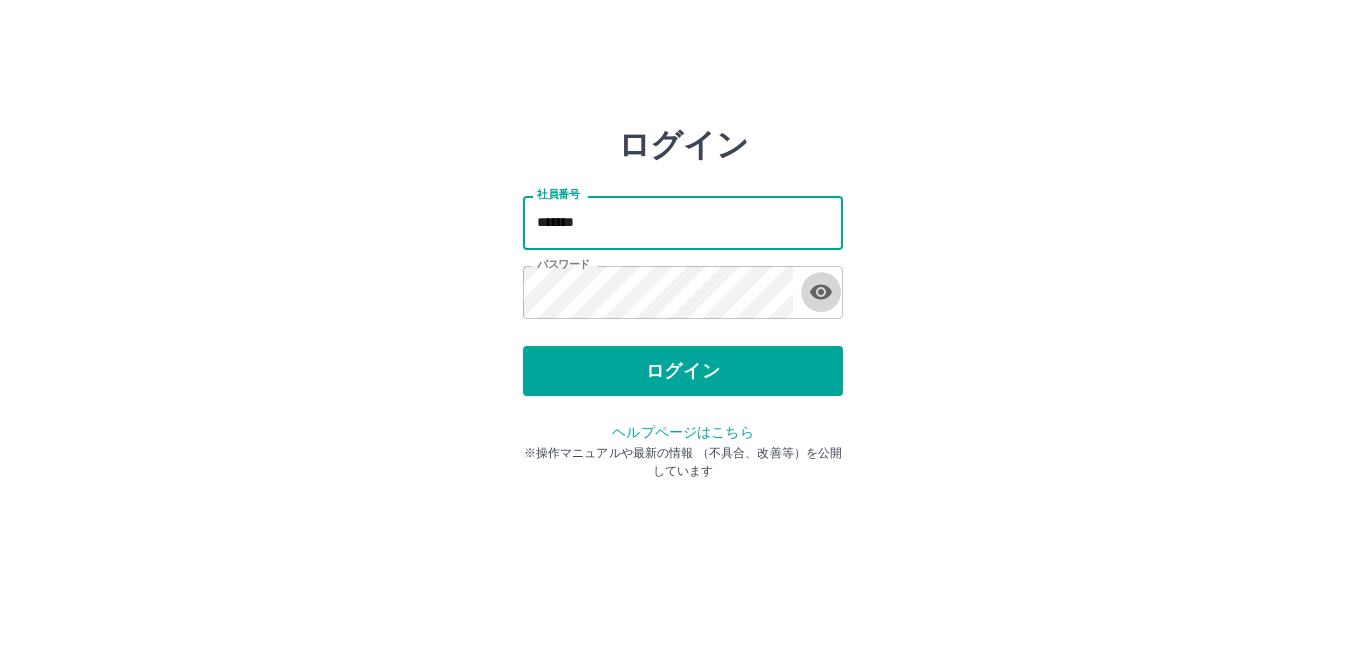 click 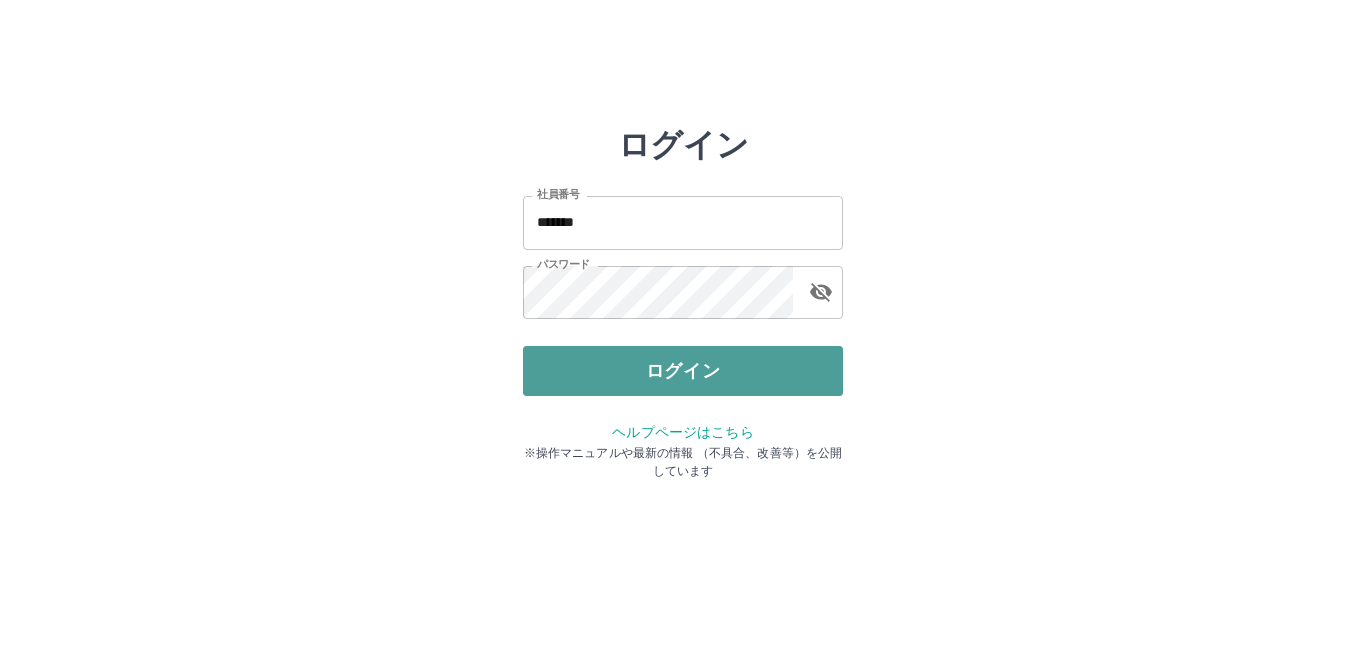 click on "ログイン" at bounding box center [683, 371] 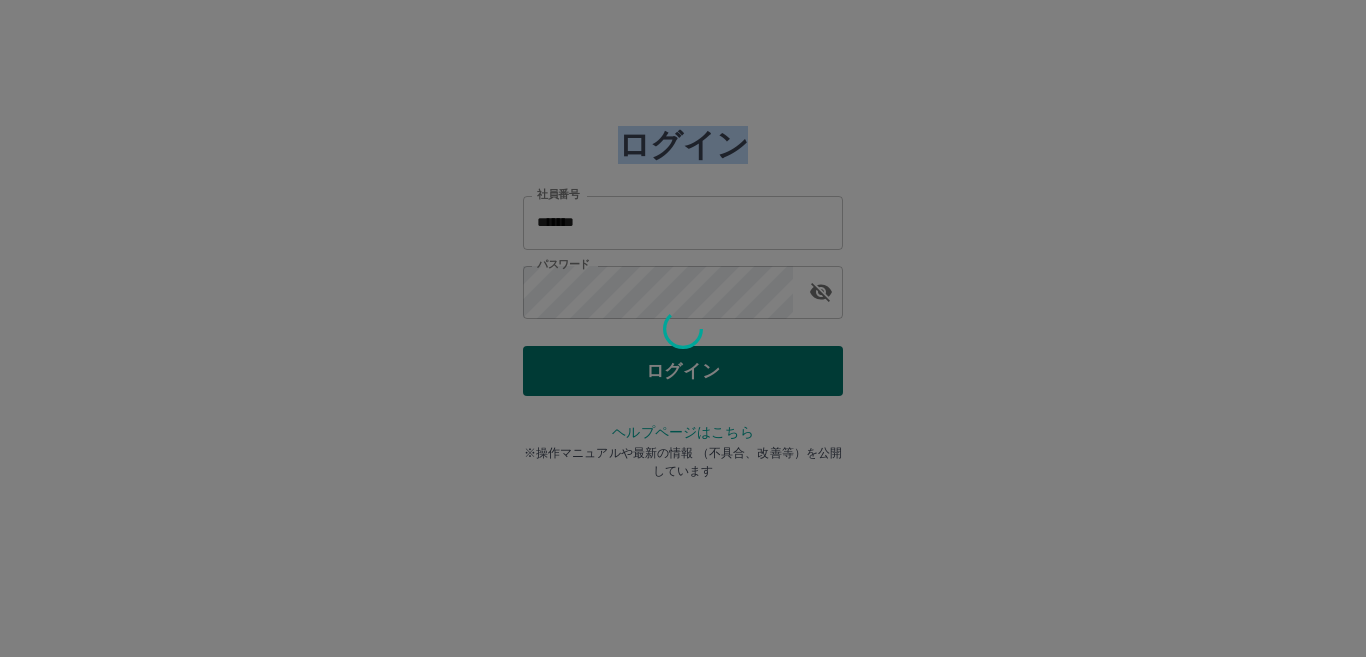 click at bounding box center (683, 328) 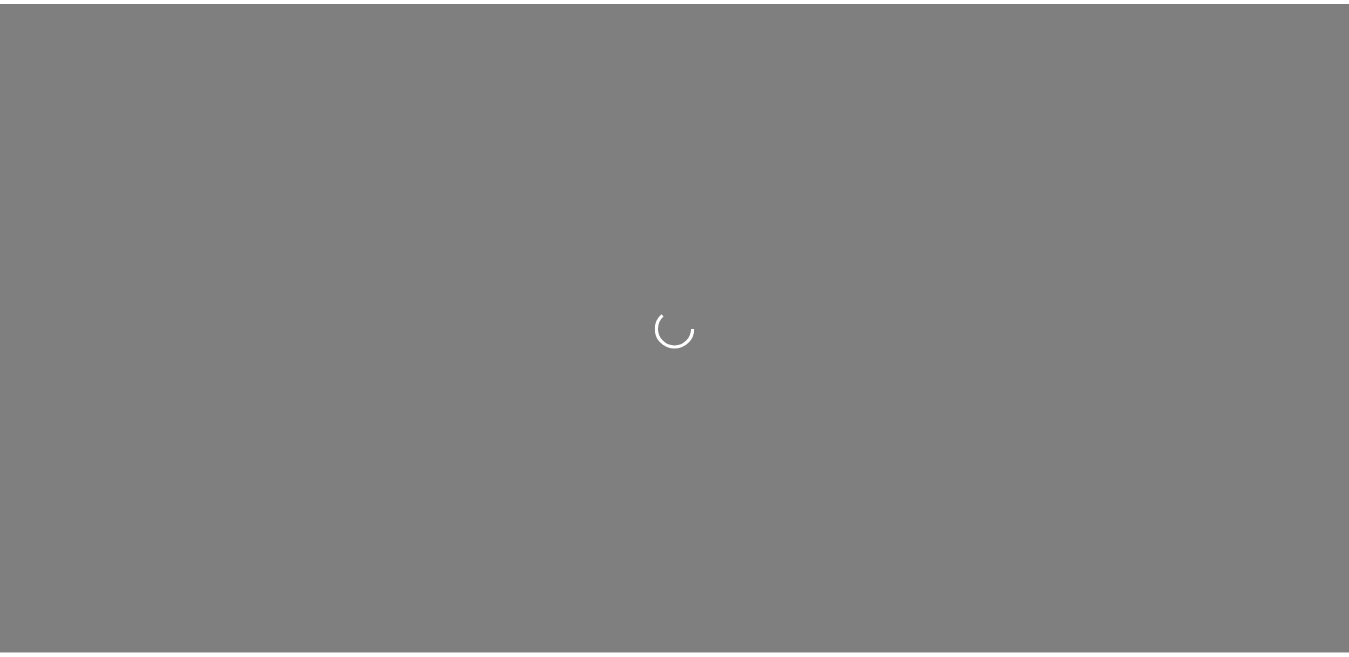 scroll, scrollTop: 0, scrollLeft: 0, axis: both 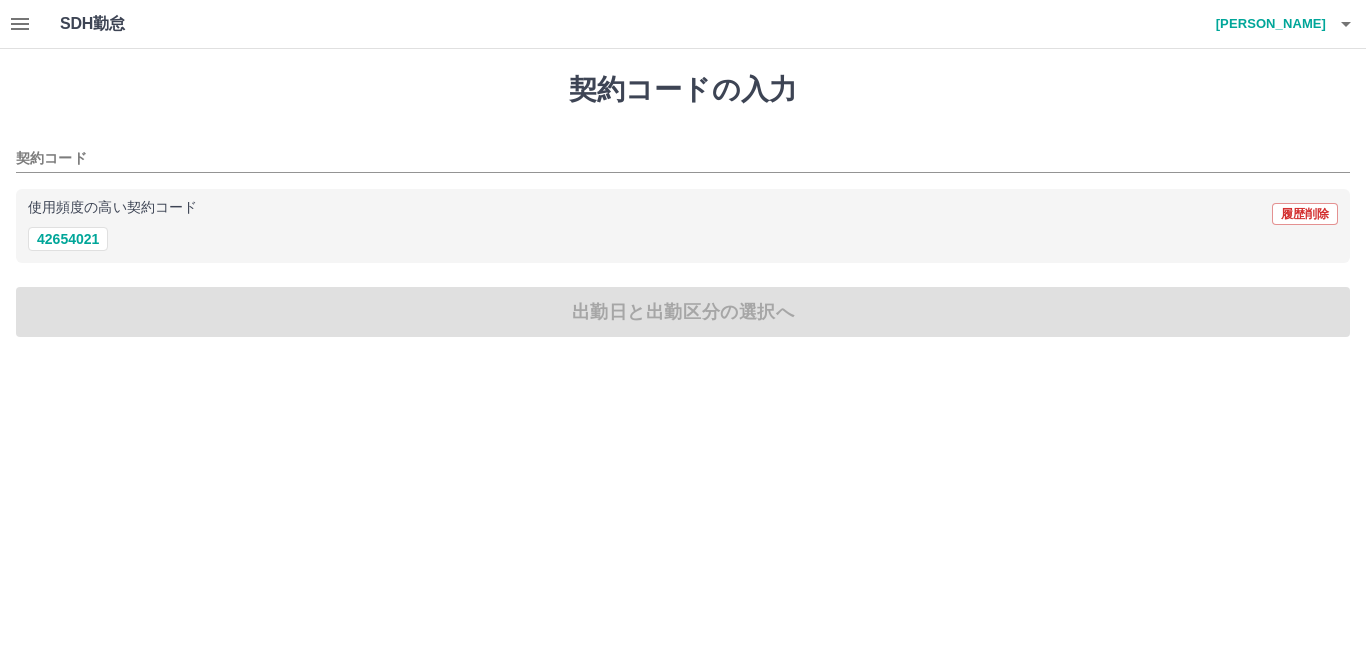 click on "SDH勤怠 [PERSON_NAME] 契約コードの入力 契約コード 使用頻度の高い契約コード 履歴削除 42654021 出勤日と出勤区分の選択へ SDH勤怠" at bounding box center (683, 180) 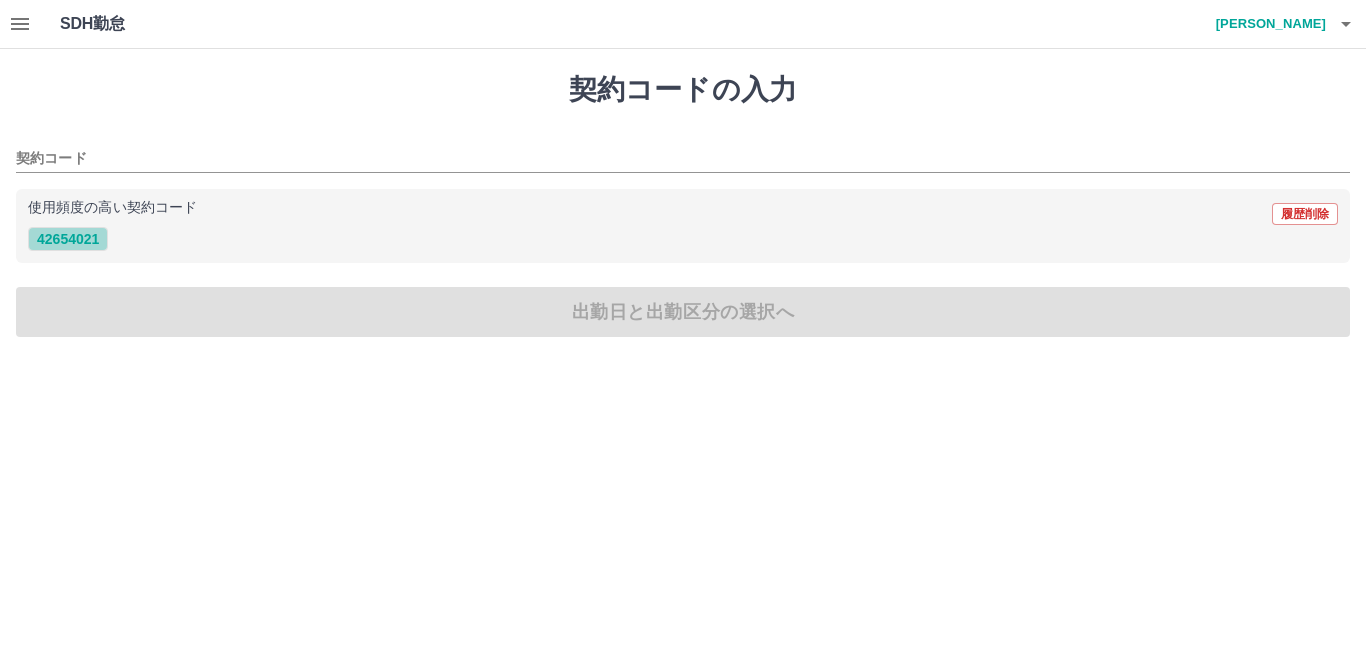 click on "42654021" at bounding box center (68, 239) 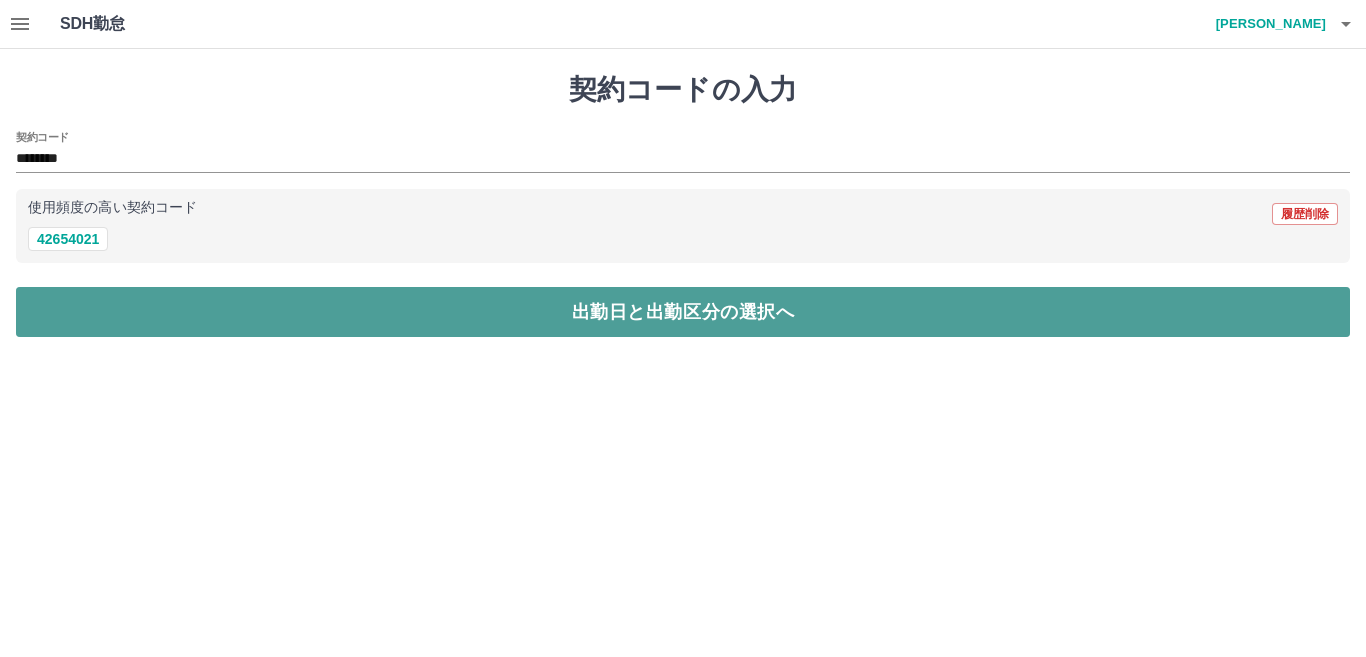 click on "出勤日と出勤区分の選択へ" at bounding box center [683, 312] 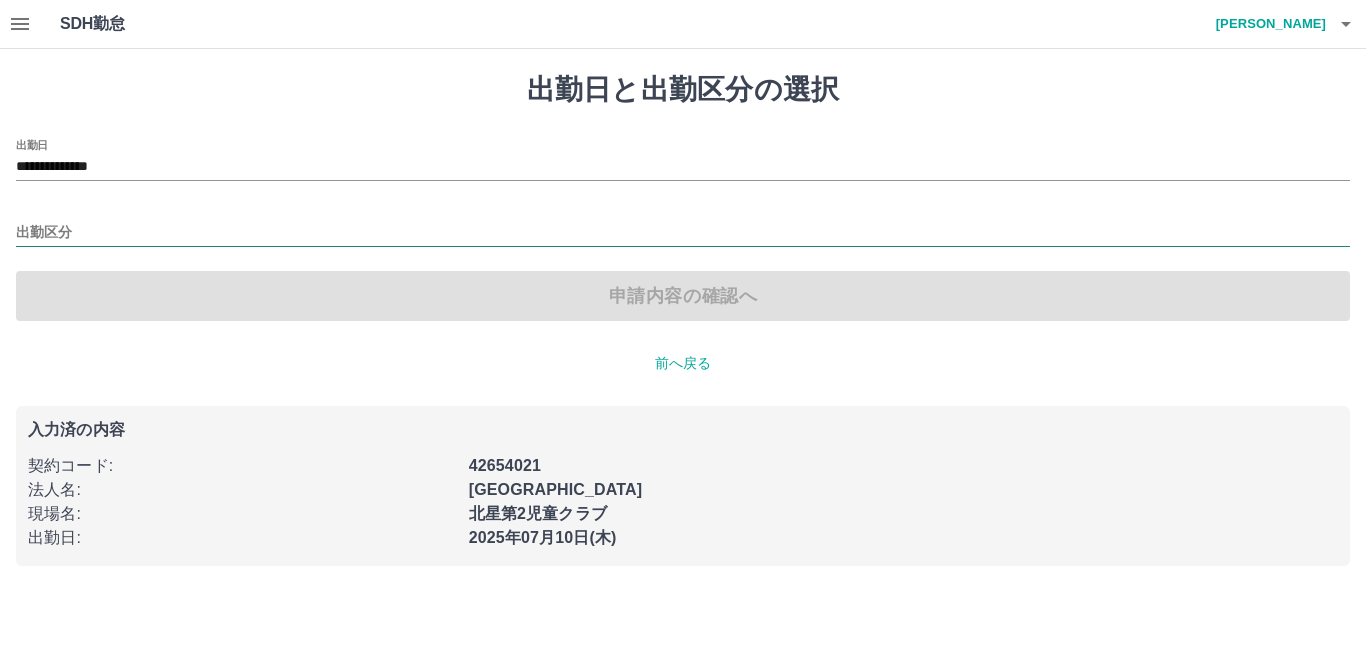 click on "出勤区分" at bounding box center (683, 233) 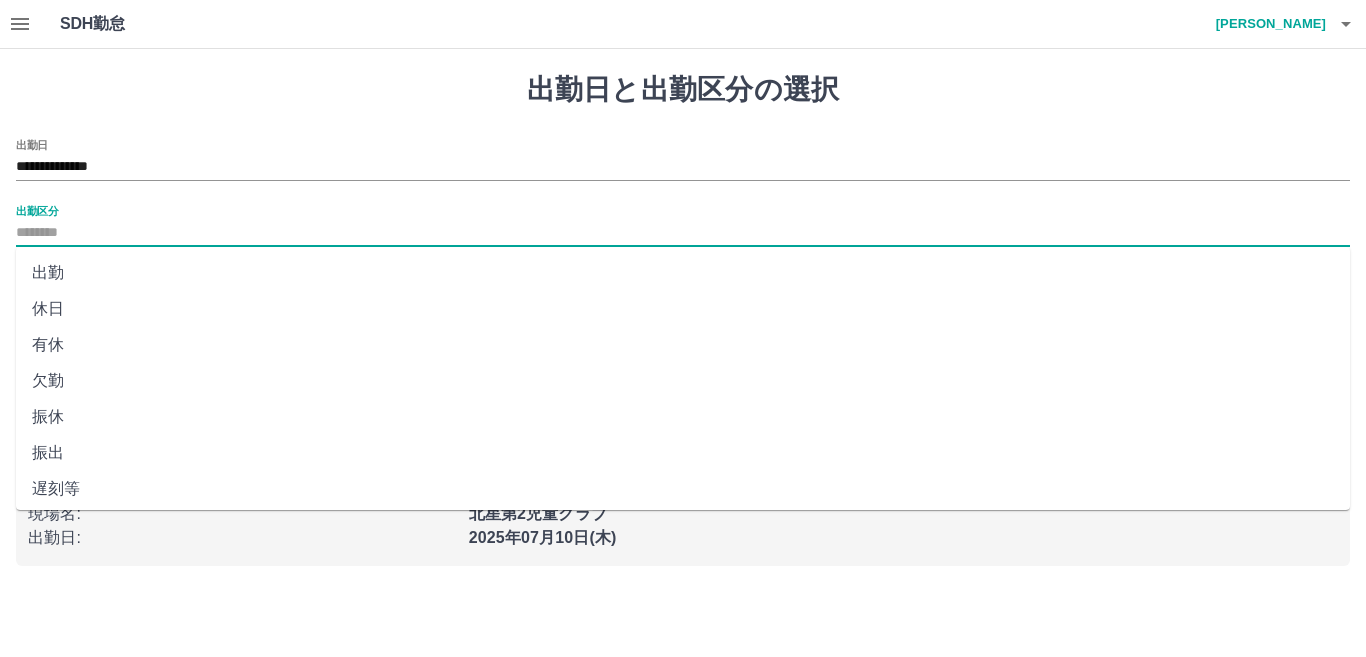 click on "出勤" at bounding box center (683, 273) 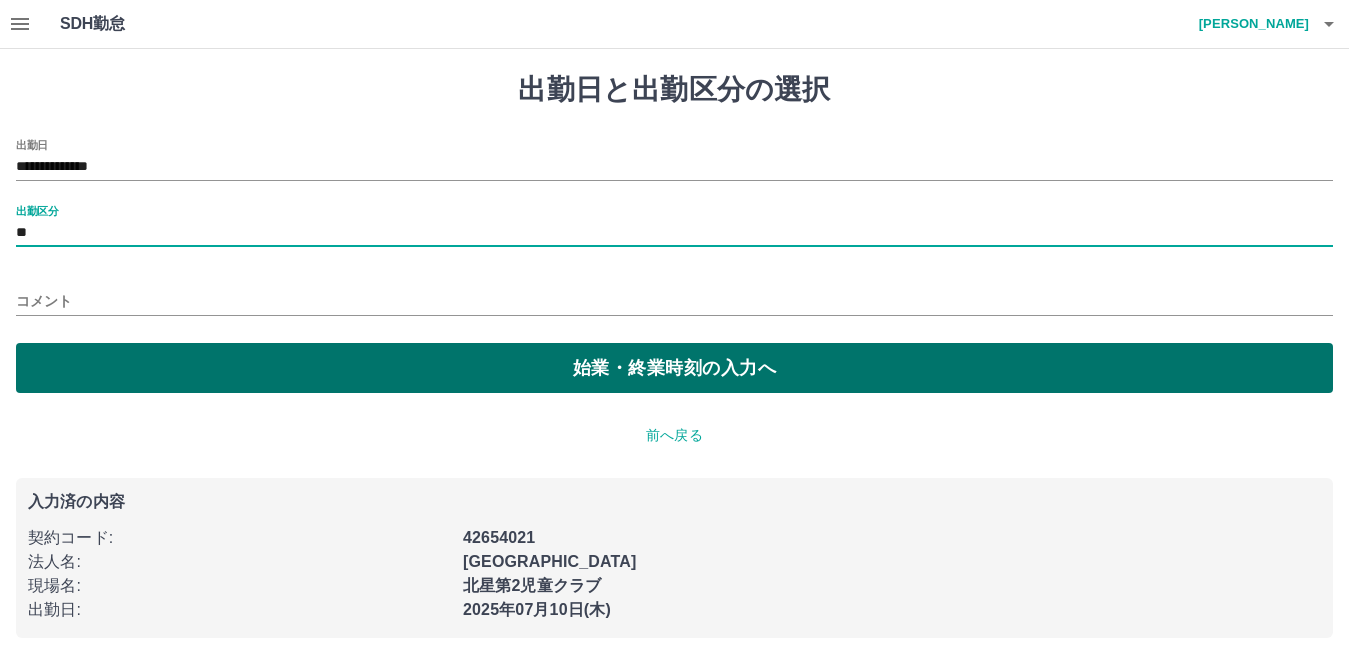 click on "始業・終業時刻の入力へ" at bounding box center (674, 368) 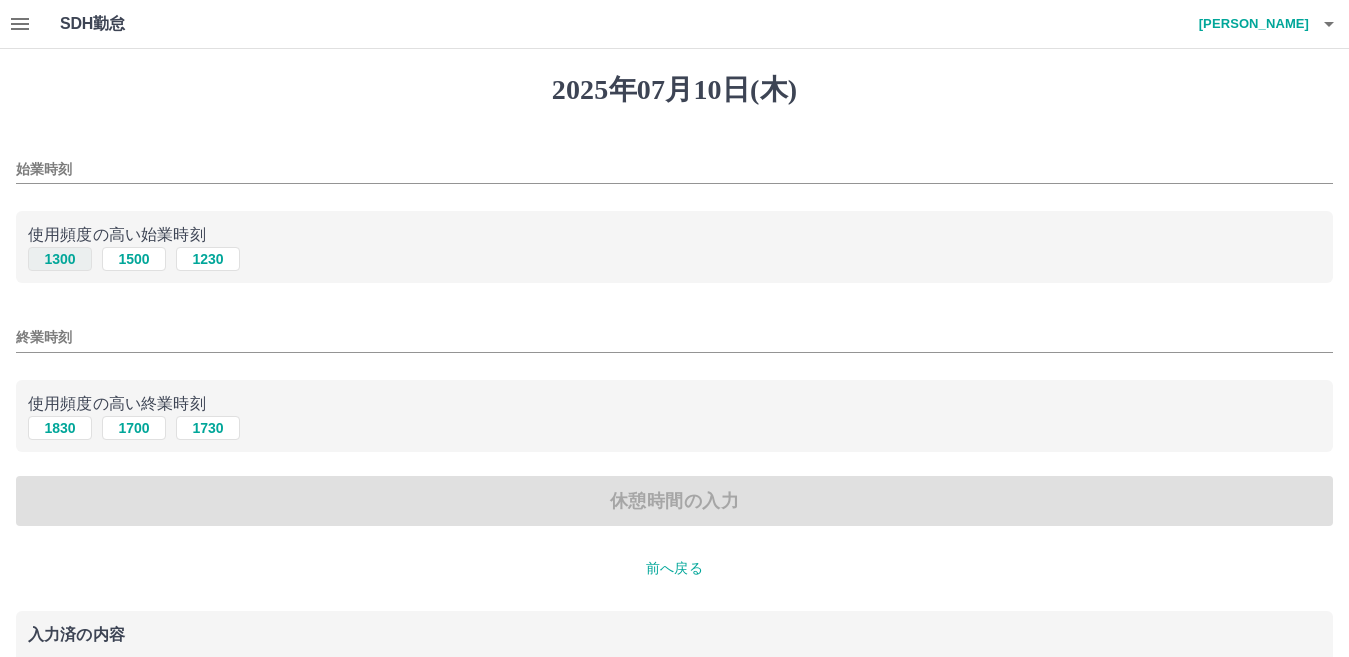 click on "1300" at bounding box center [60, 259] 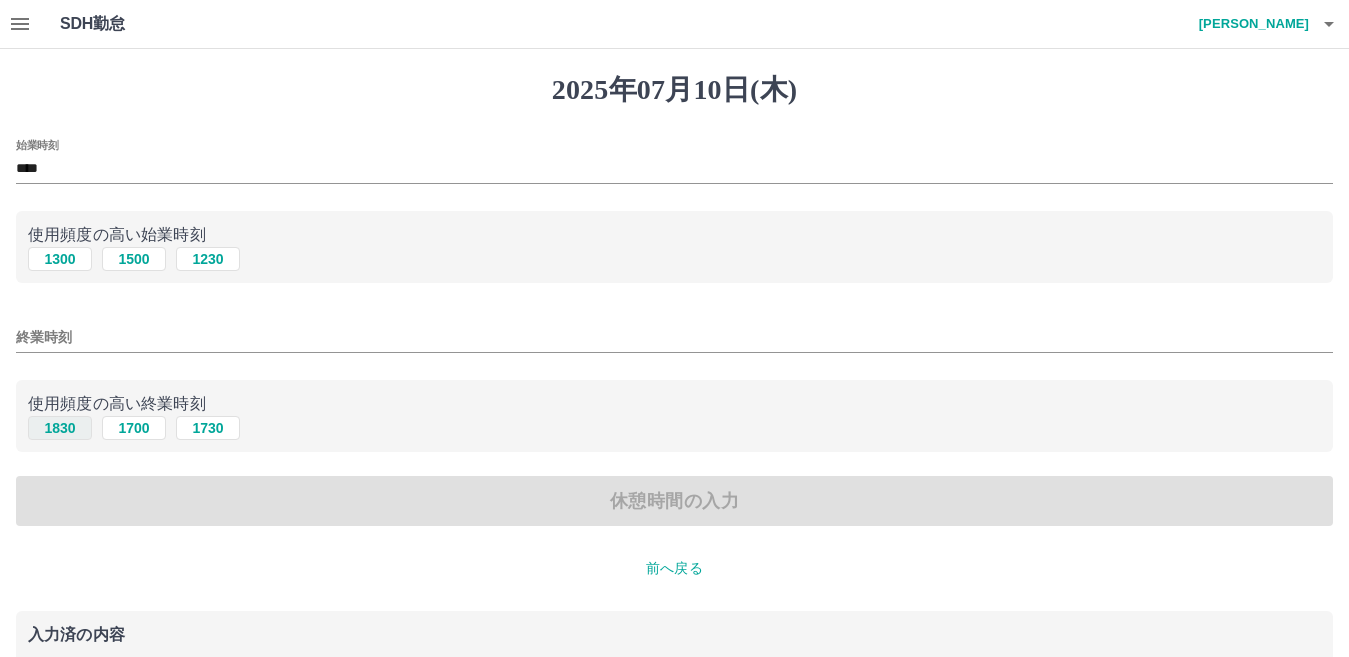 click on "1830" at bounding box center (60, 428) 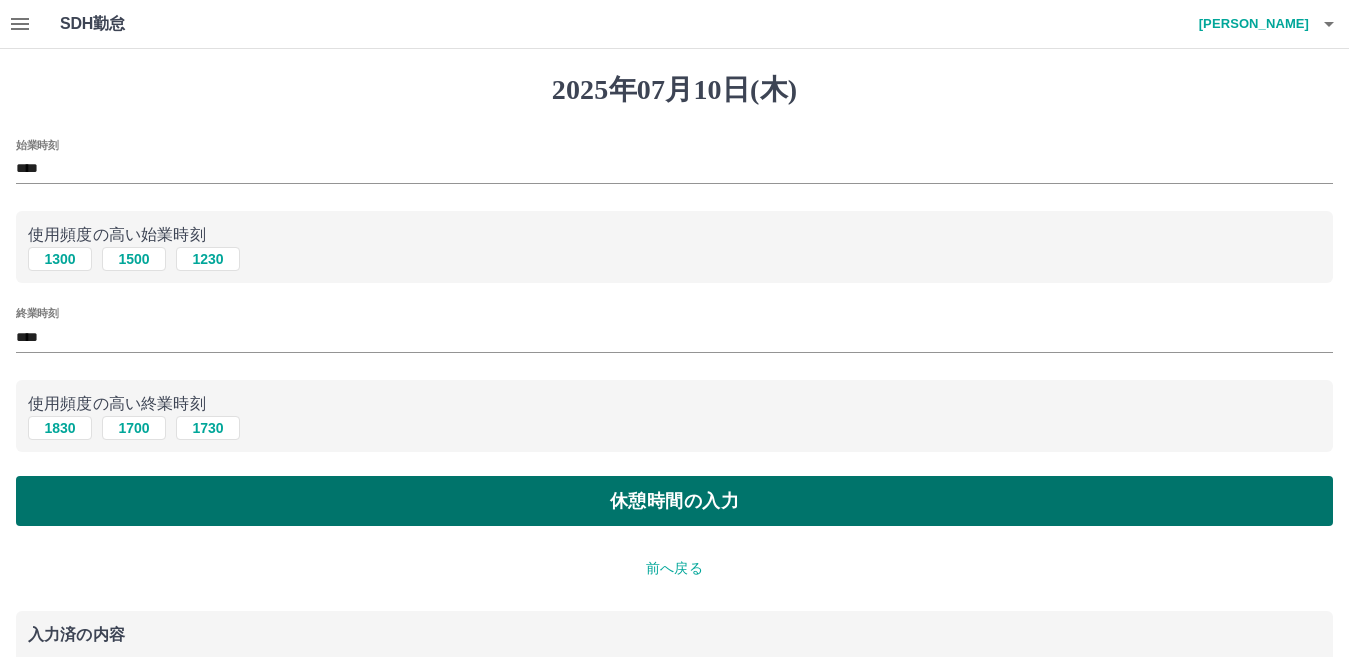 click on "休憩時間の入力" at bounding box center (674, 501) 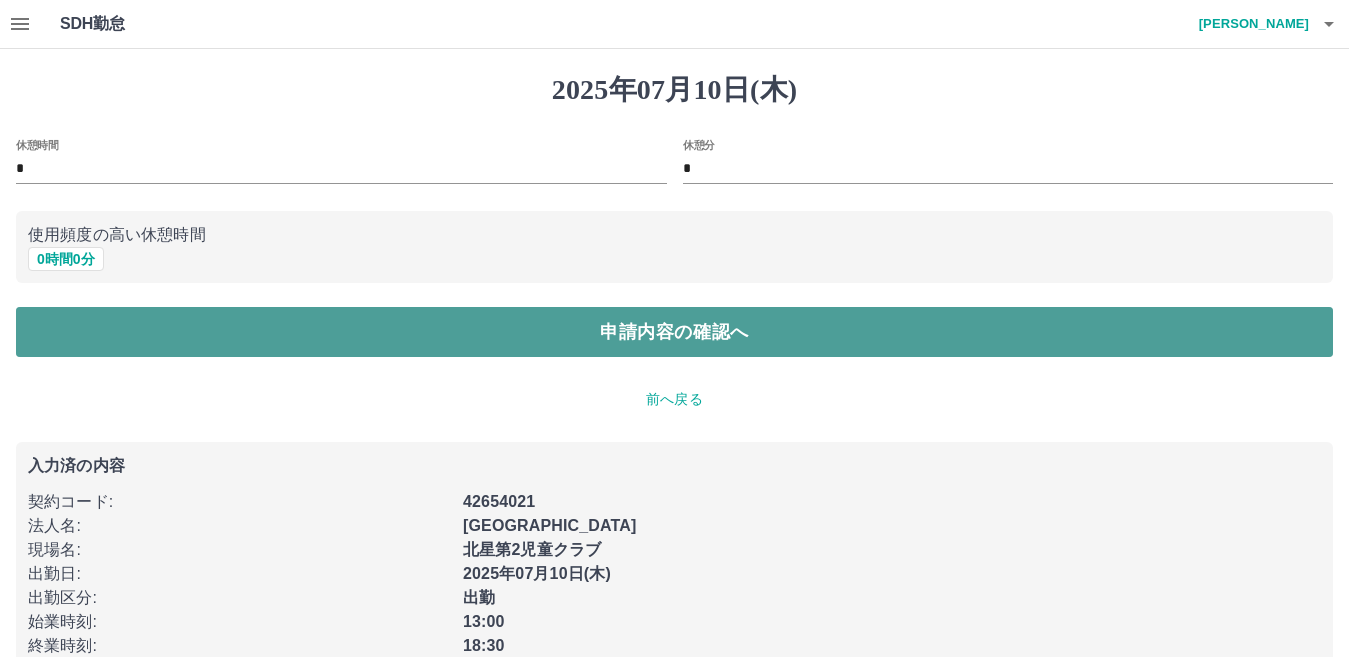 click on "申請内容の確認へ" at bounding box center (674, 332) 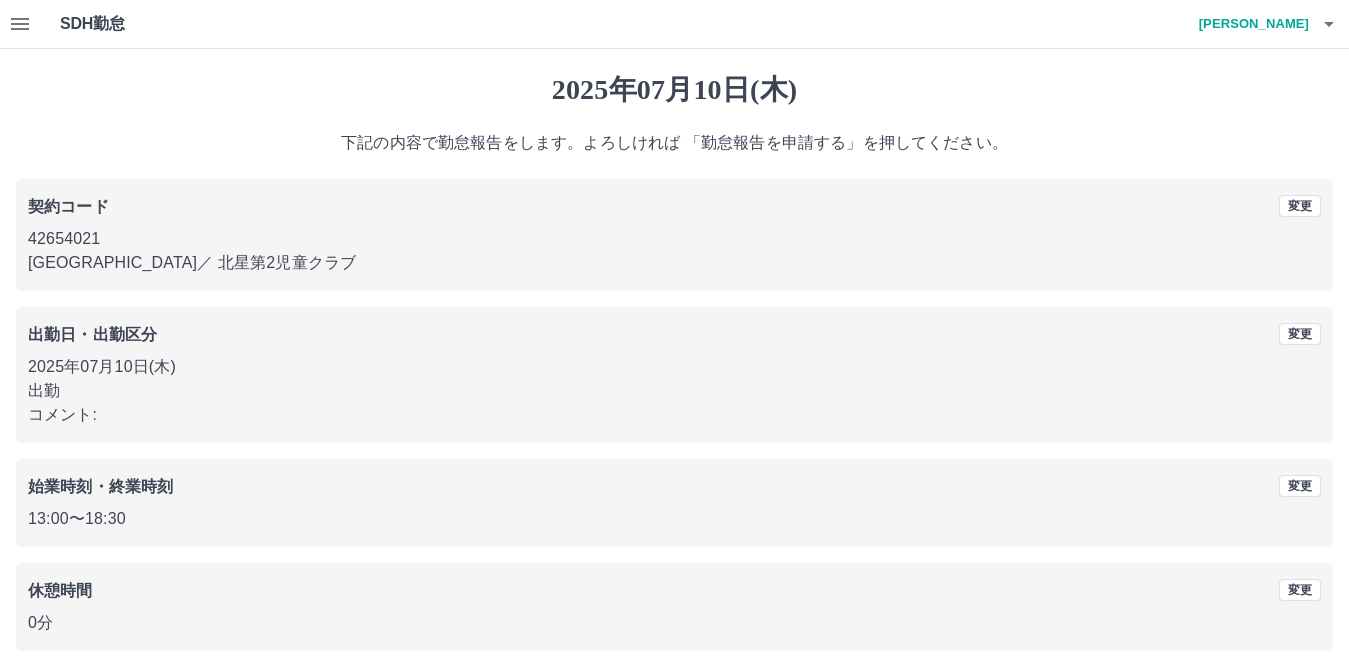 scroll, scrollTop: 92, scrollLeft: 0, axis: vertical 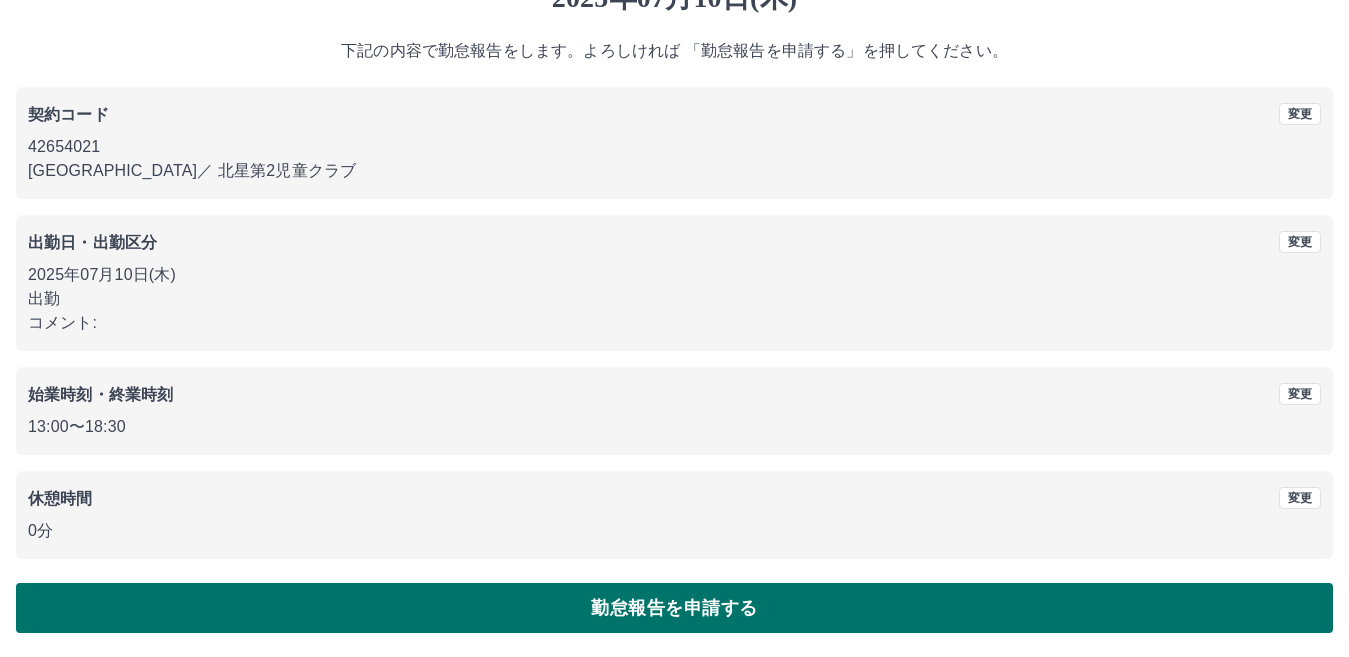 click on "勤怠報告を申請する" at bounding box center (674, 608) 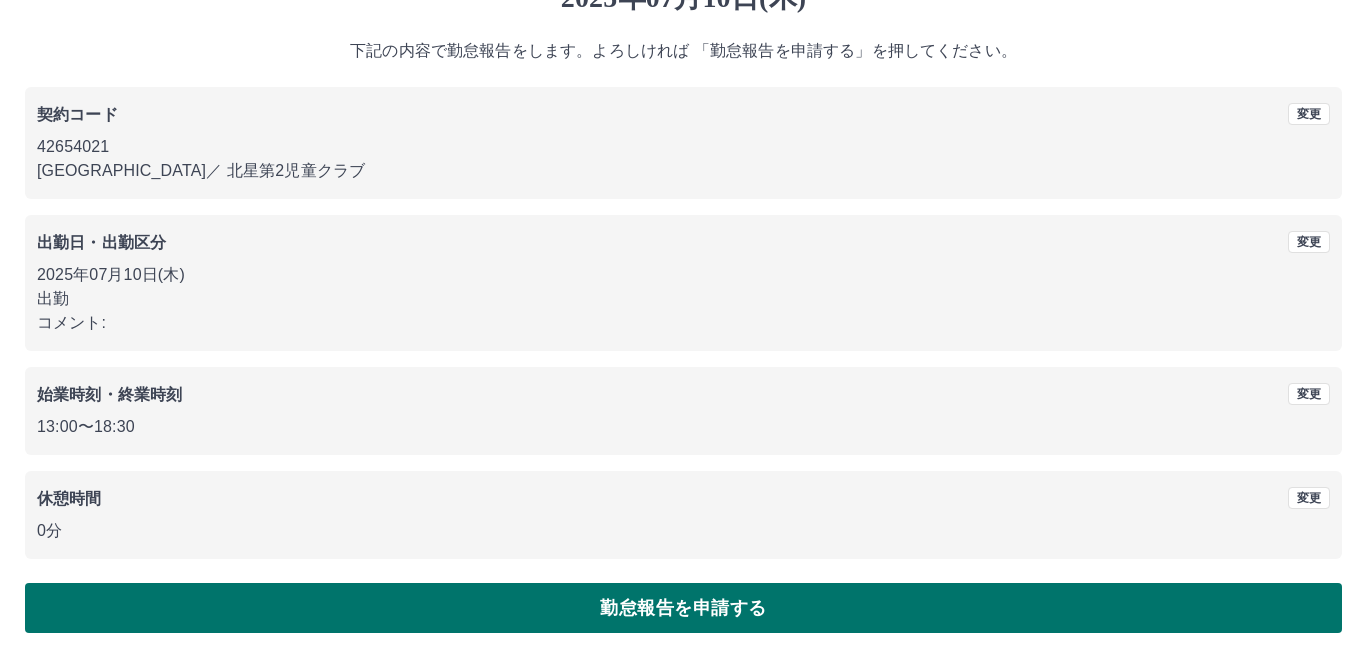 scroll, scrollTop: 0, scrollLeft: 0, axis: both 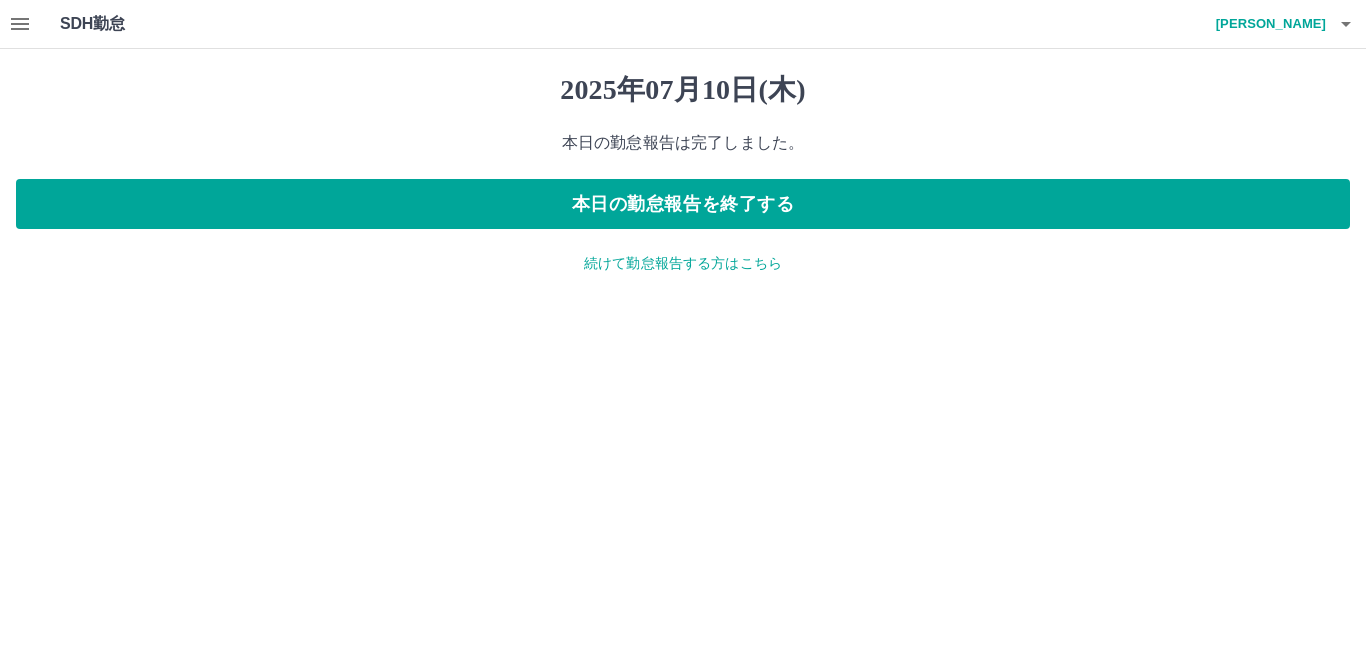click on "続けて勤怠報告する方はこちら" at bounding box center (683, 263) 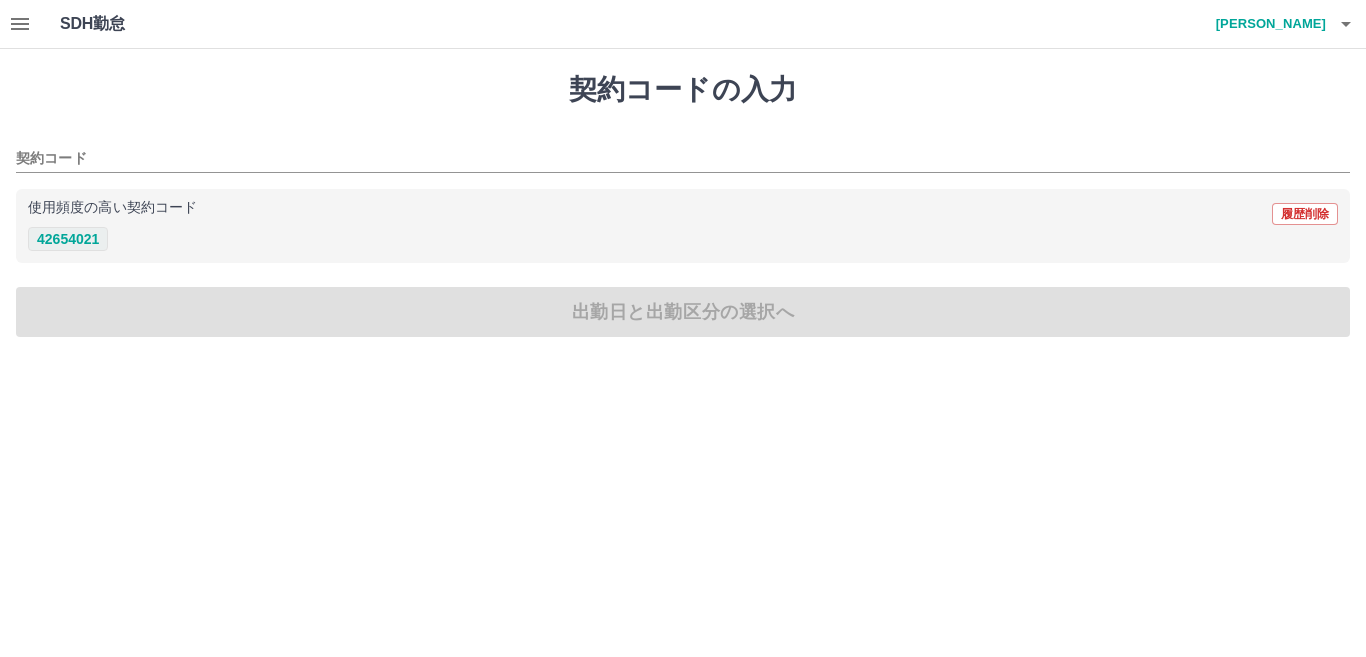 click on "42654021" at bounding box center [68, 239] 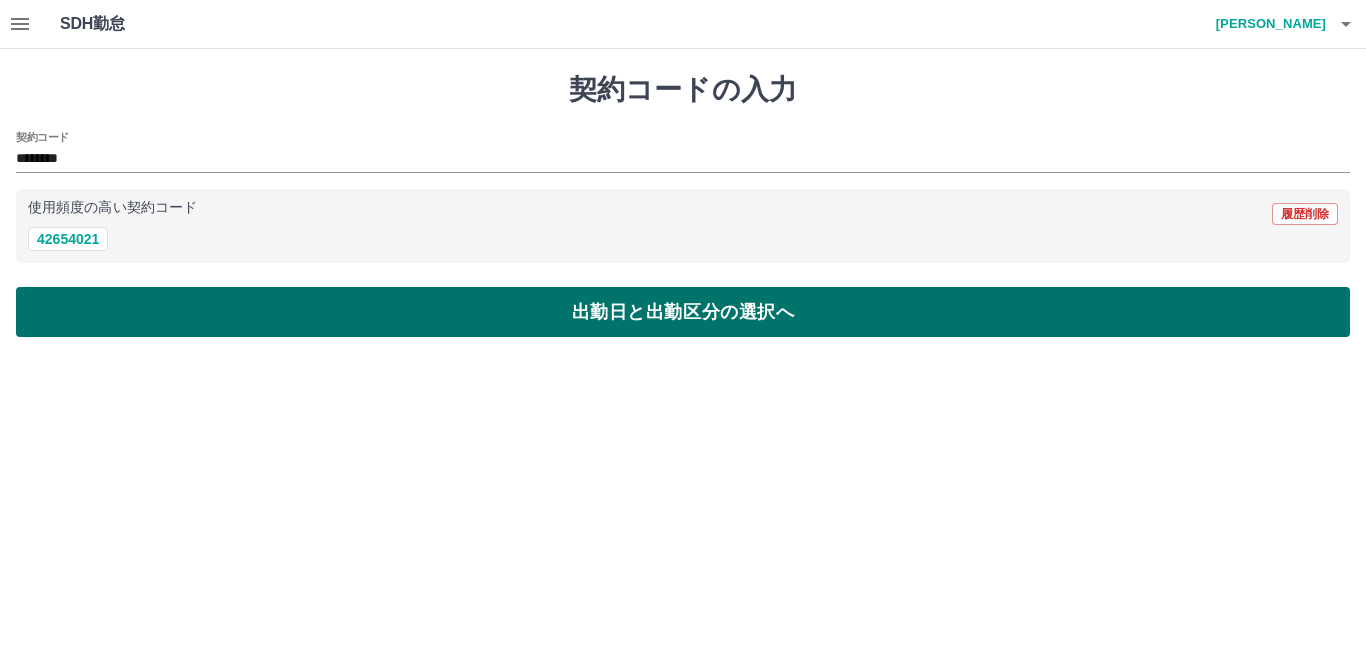 click on "出勤日と出勤区分の選択へ" at bounding box center (683, 312) 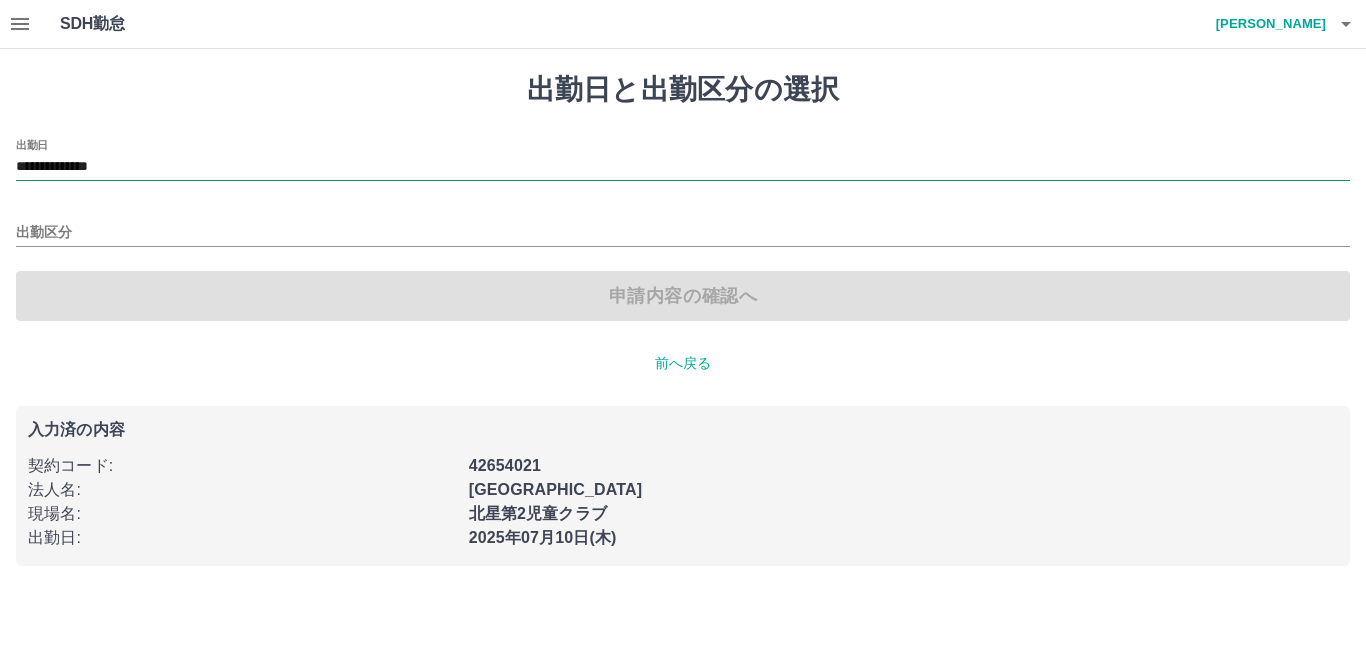 click on "**********" at bounding box center [683, 167] 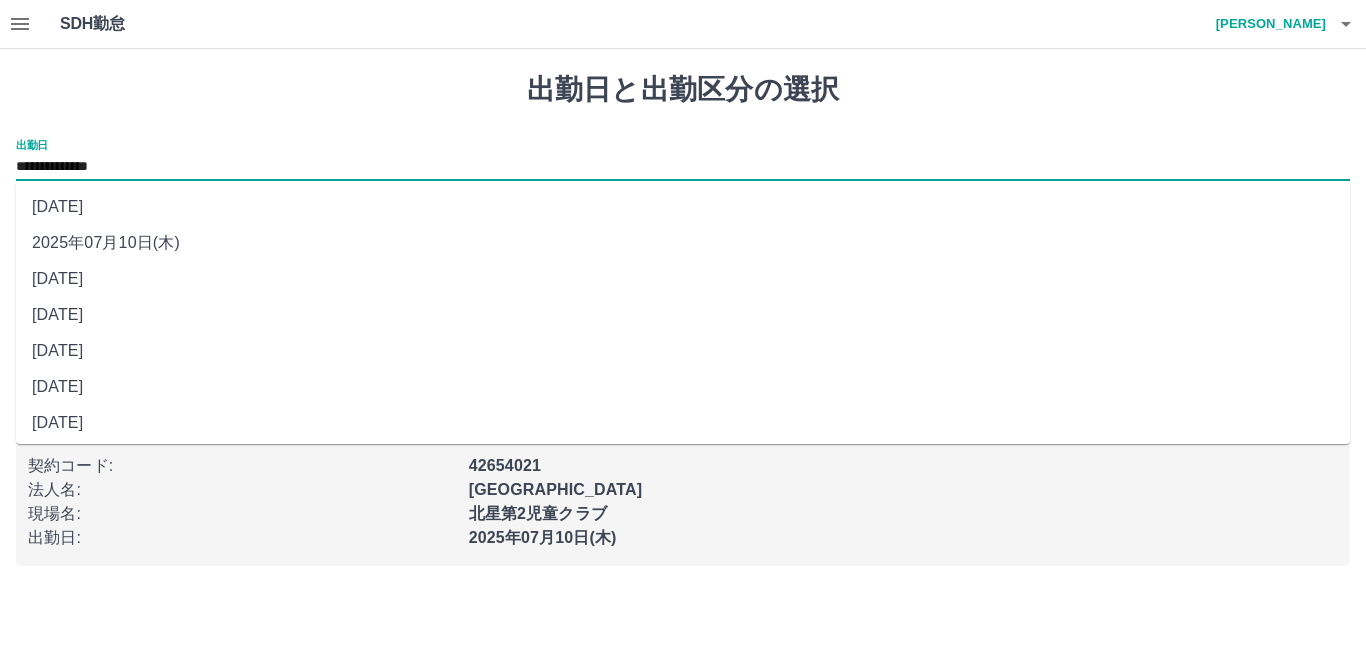 click on "2025年07月09日(水)" at bounding box center [683, 279] 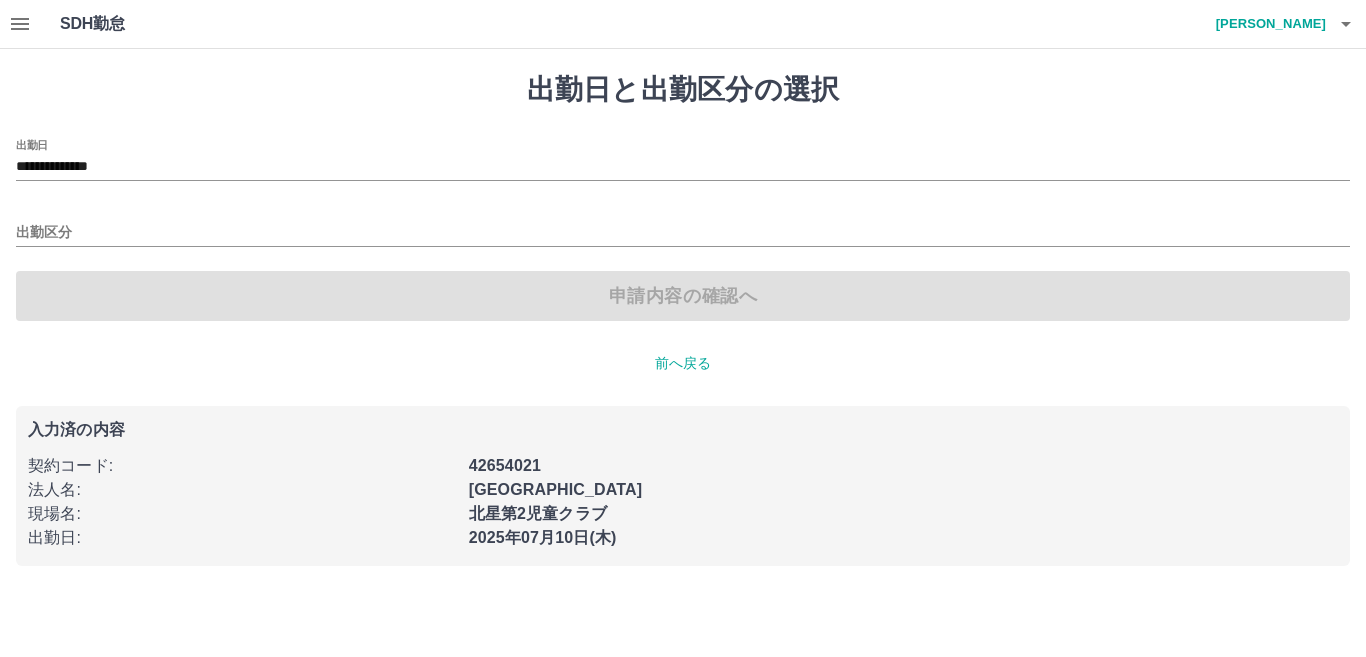 click on "**********" at bounding box center [683, 319] 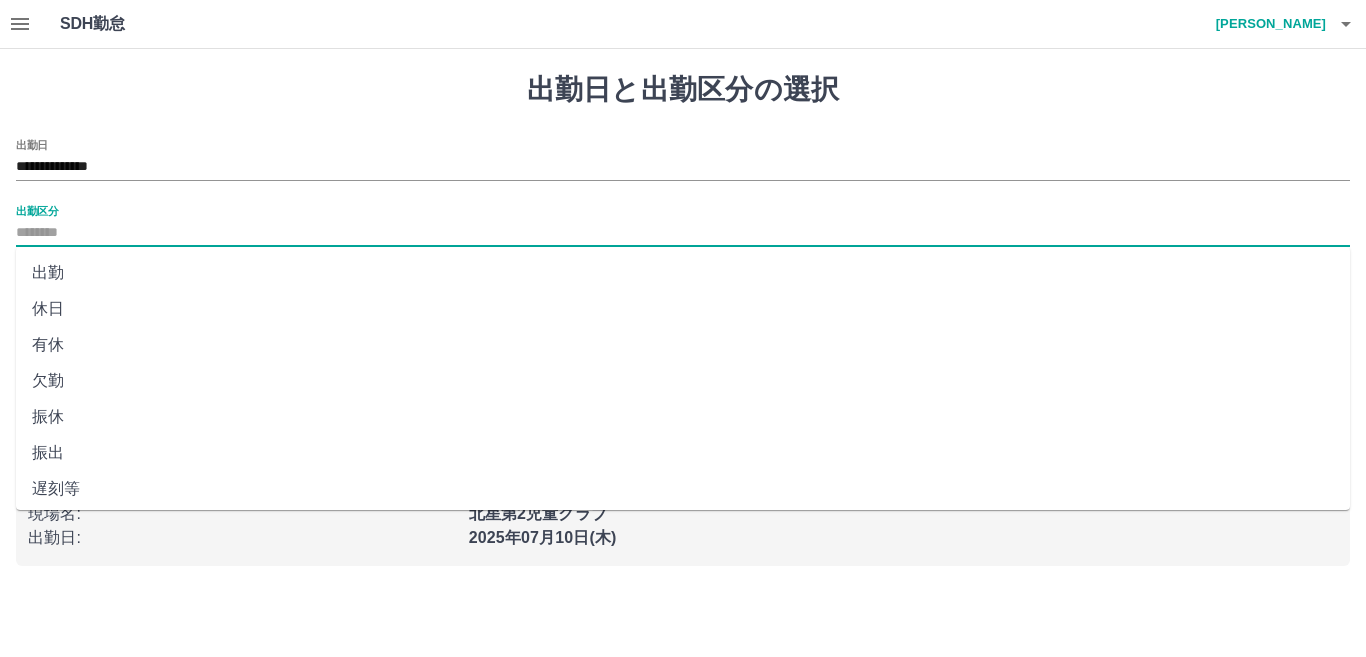 click on "出勤区分" at bounding box center [683, 233] 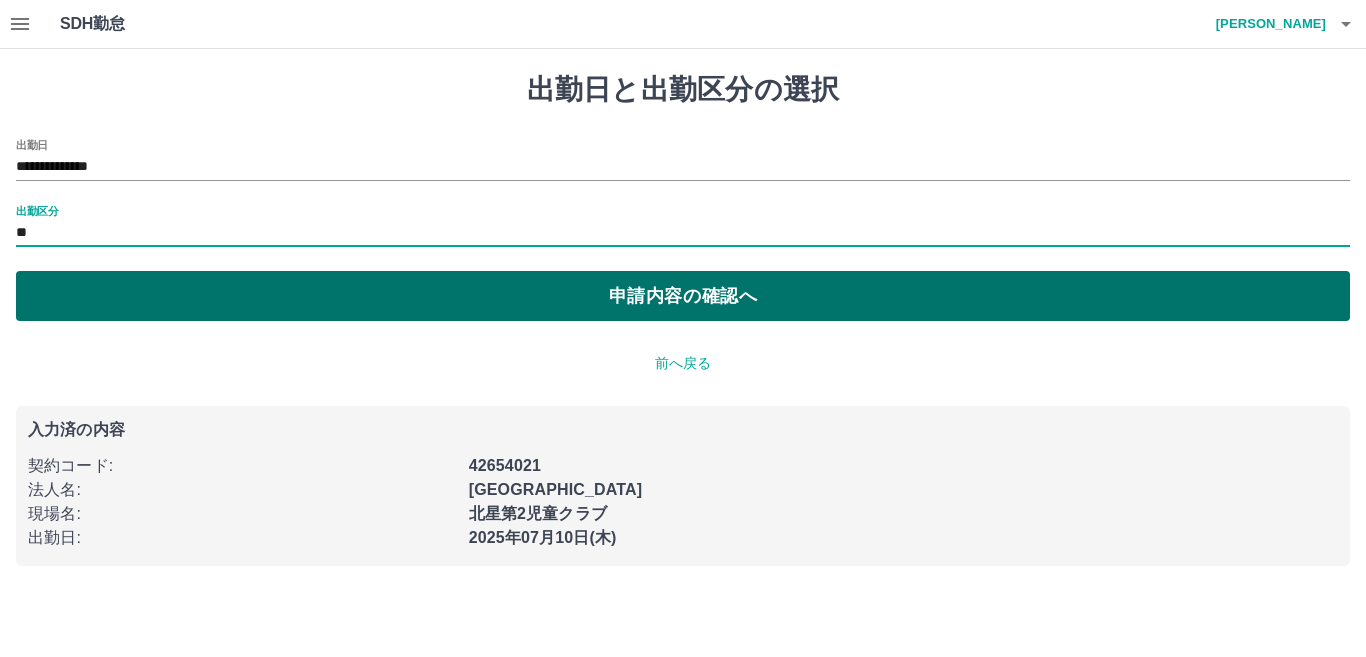 click on "申請内容の確認へ" at bounding box center [683, 296] 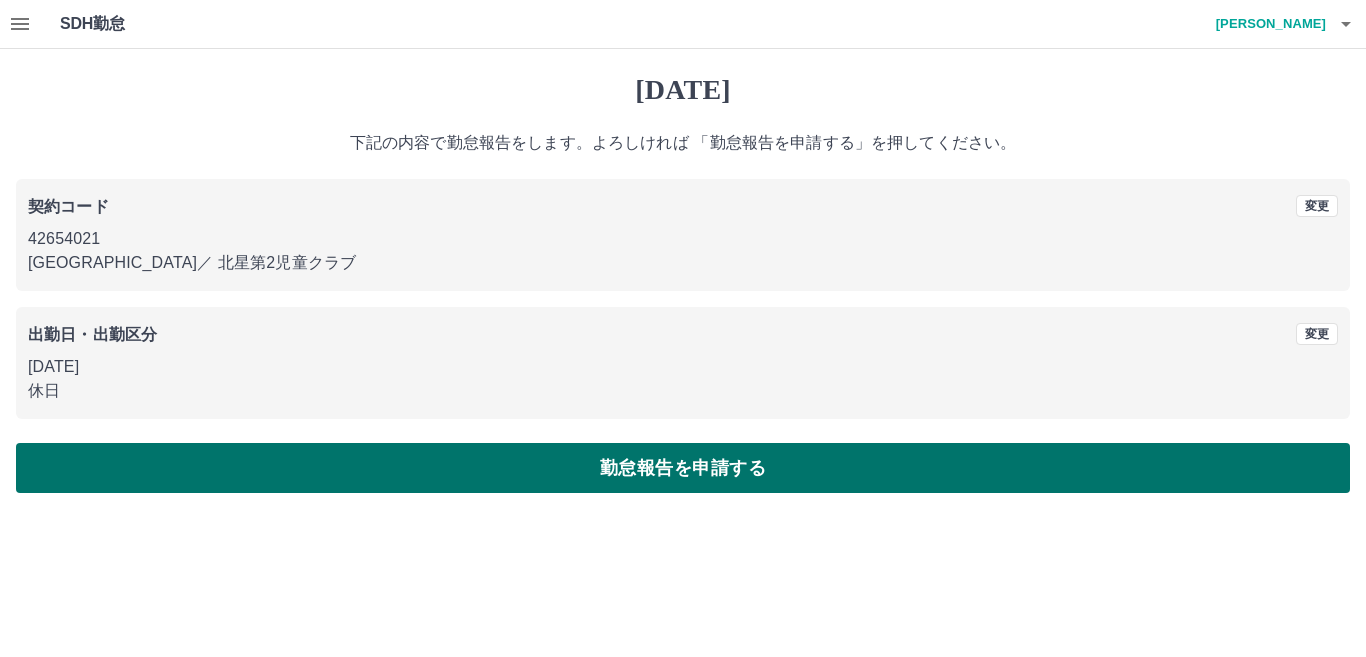click on "勤怠報告を申請する" at bounding box center [683, 468] 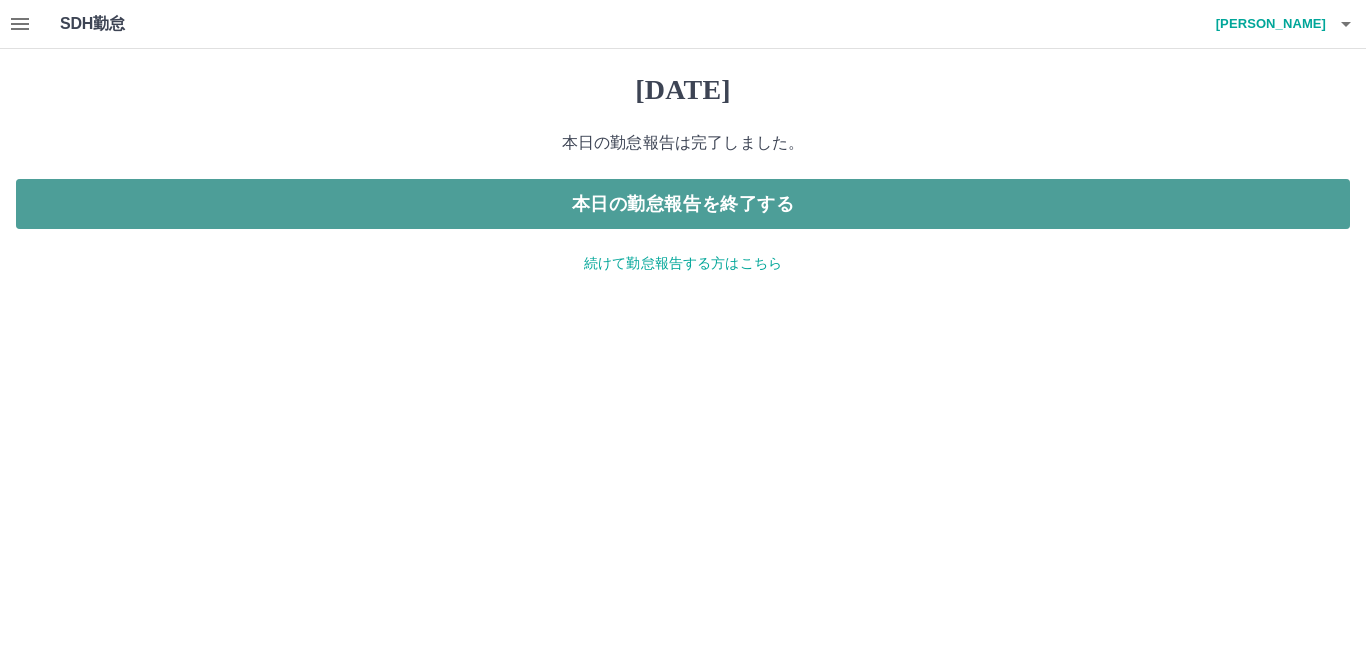 click on "本日の勤怠報告を終了する" at bounding box center [683, 204] 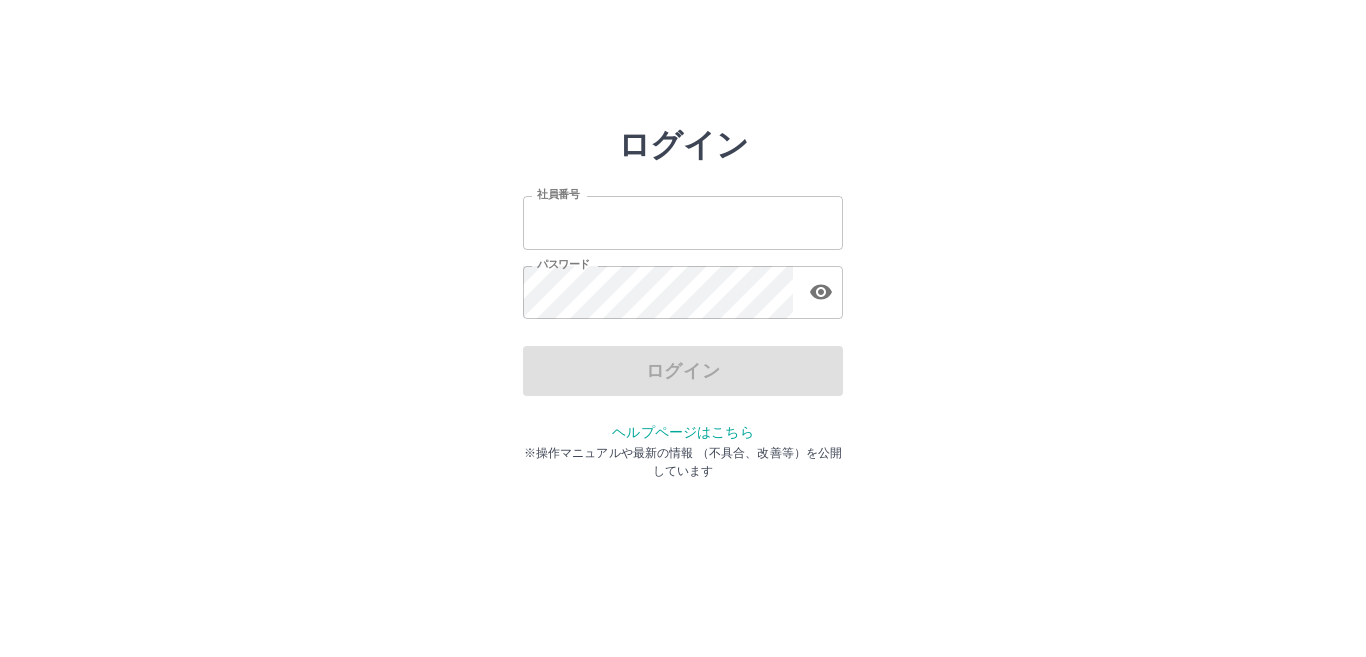 scroll, scrollTop: 0, scrollLeft: 0, axis: both 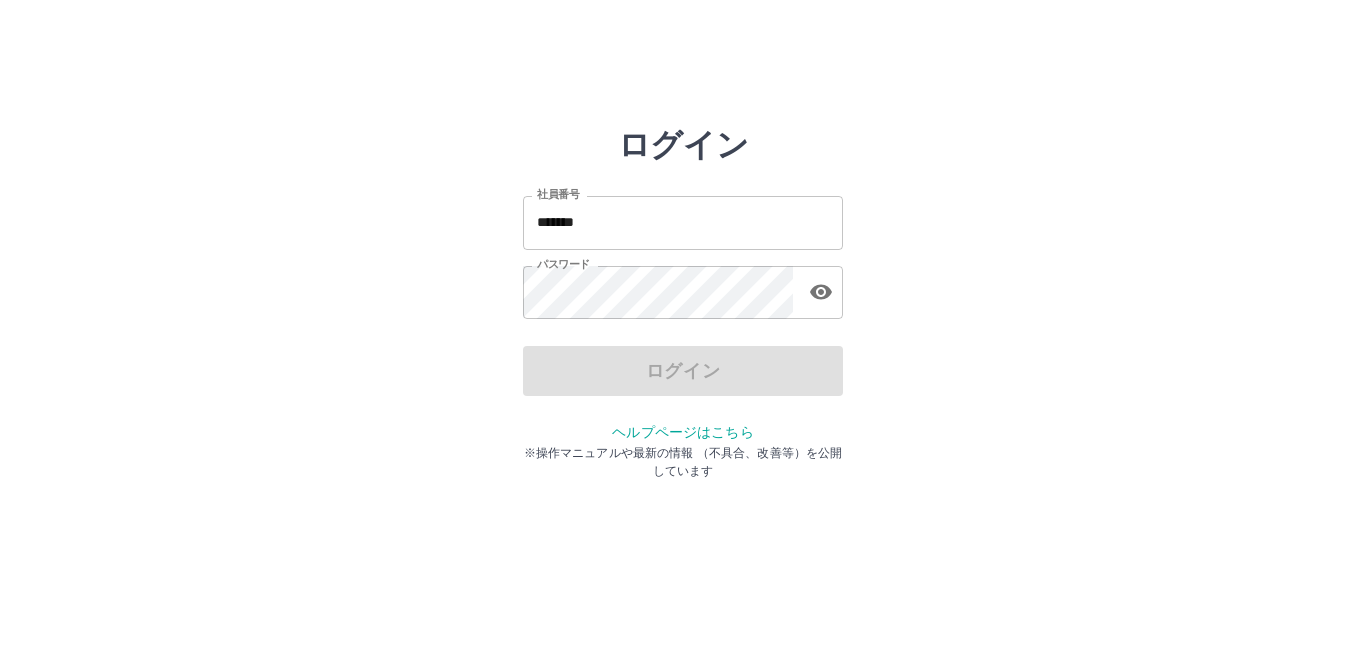 click on "ログイン" at bounding box center (683, 371) 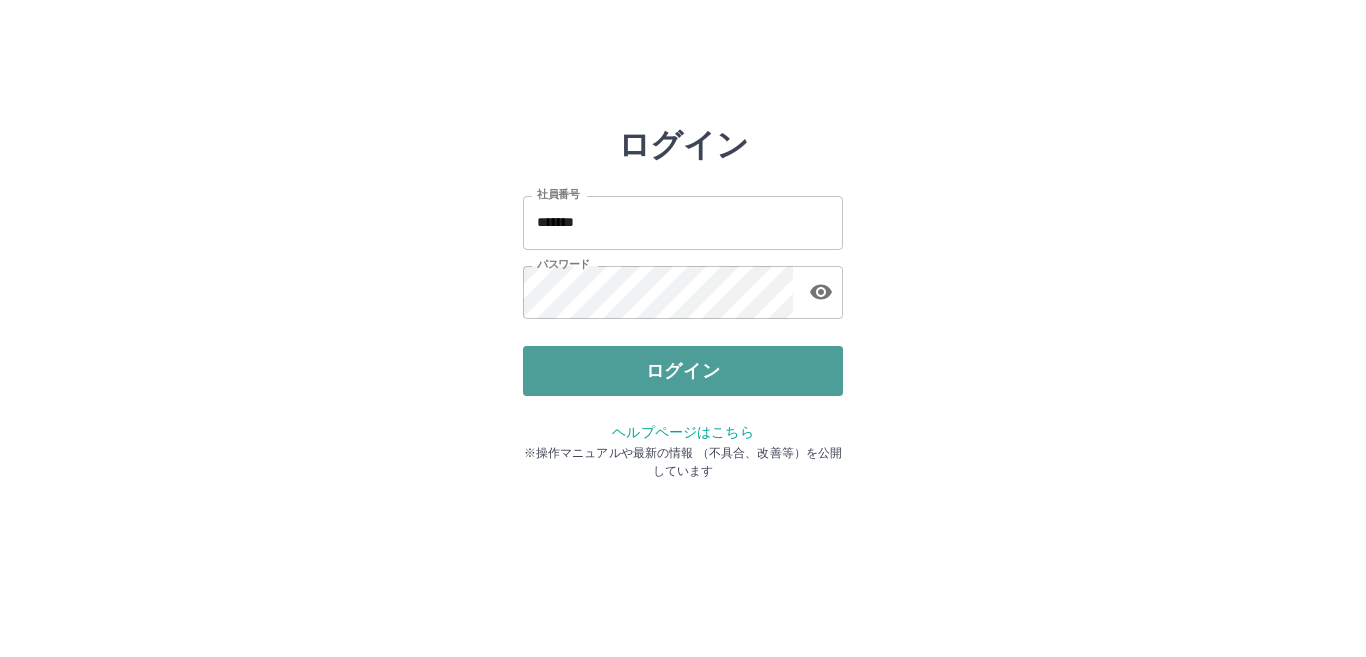 click on "ログイン" at bounding box center (683, 371) 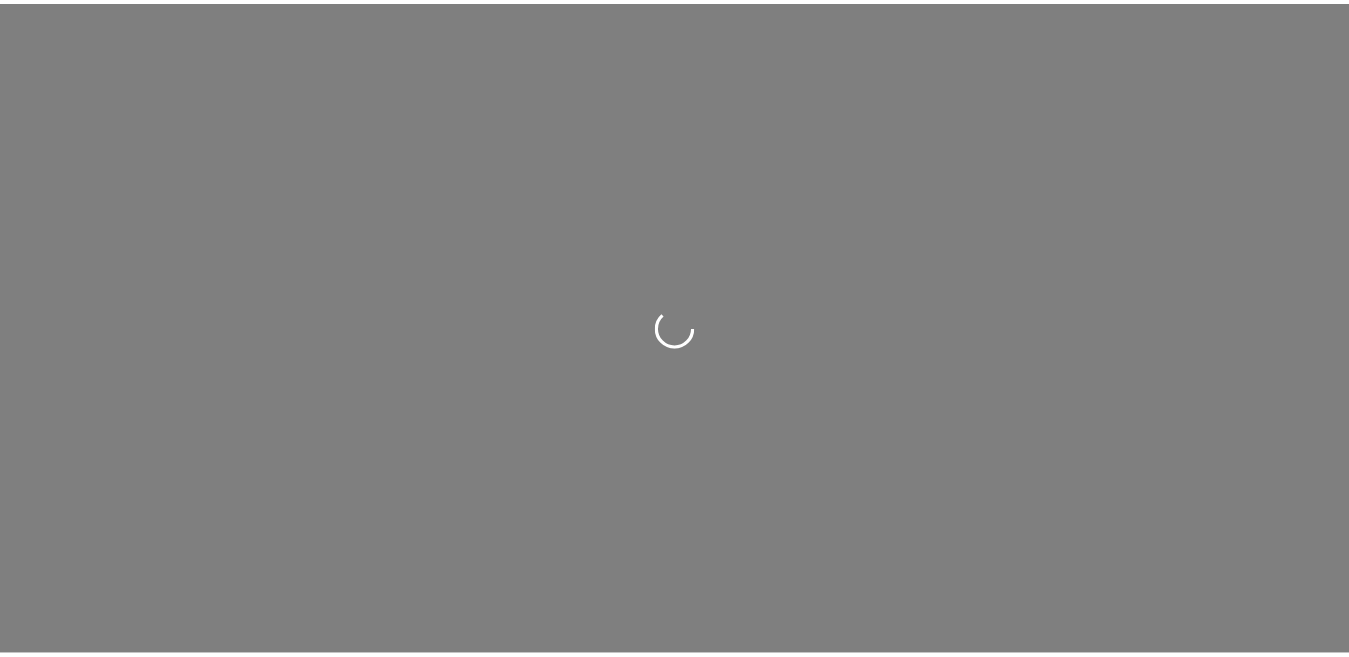 scroll, scrollTop: 0, scrollLeft: 0, axis: both 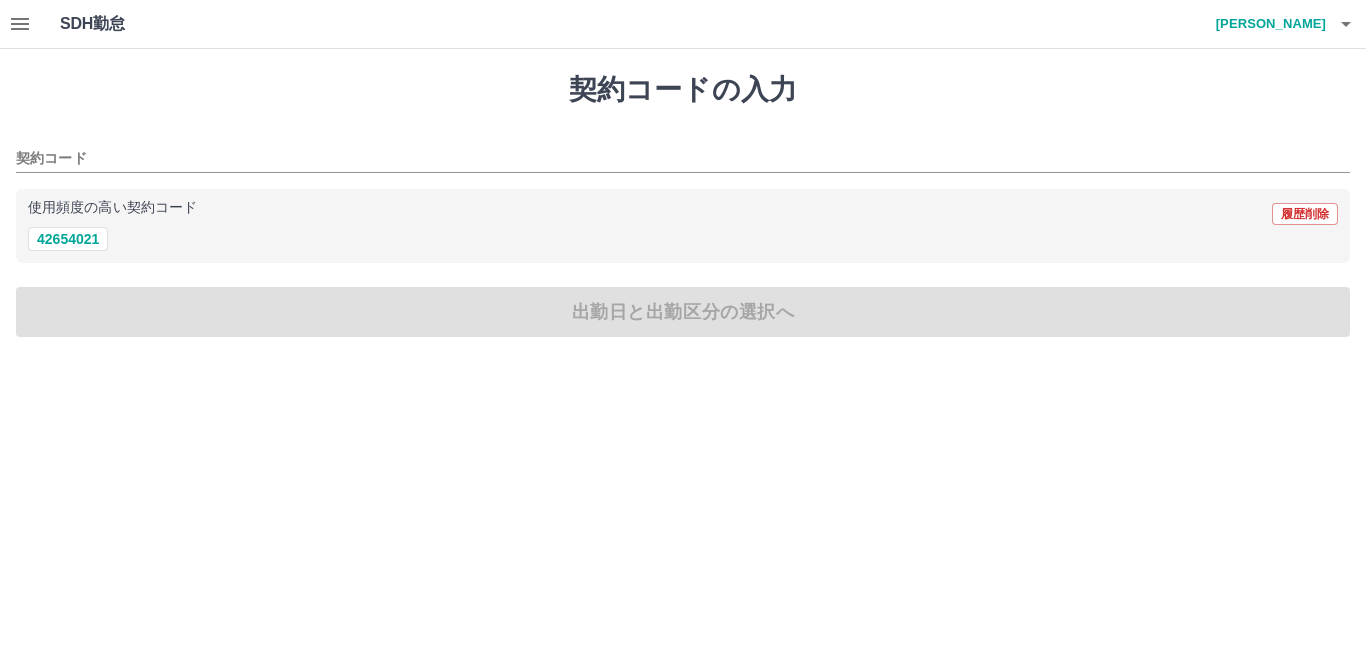 click 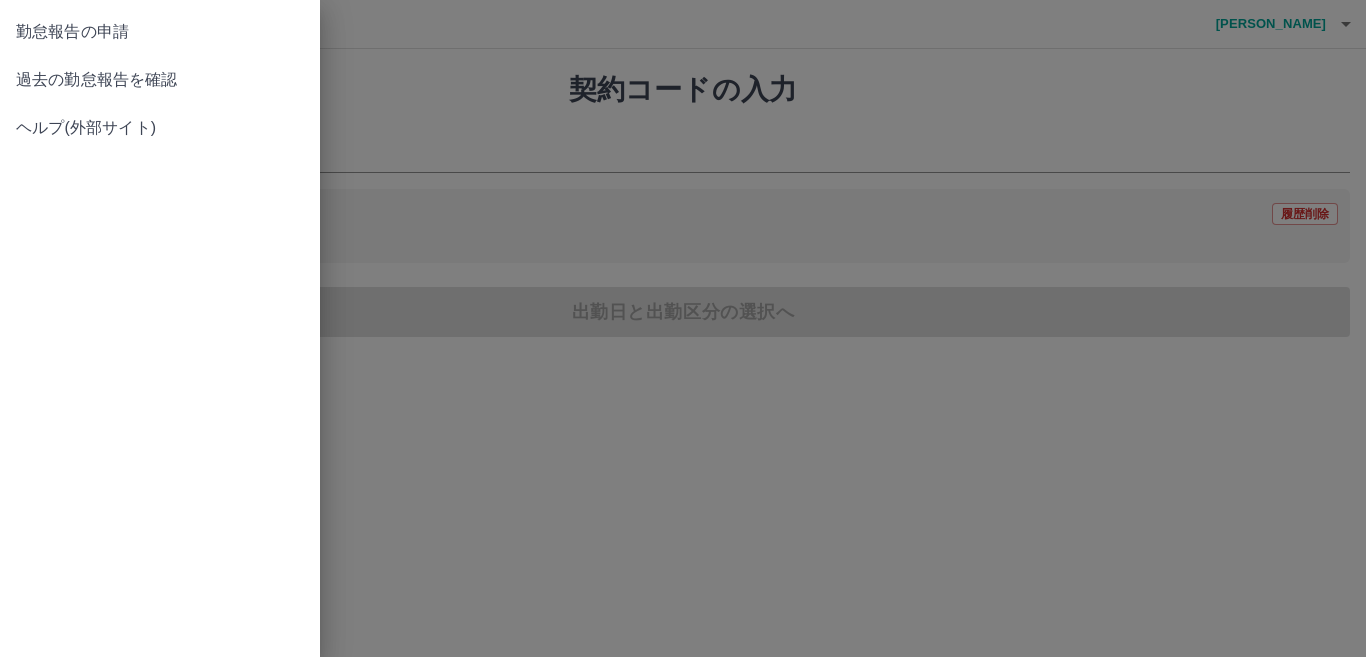 click on "過去の勤怠報告を確認" at bounding box center [160, 80] 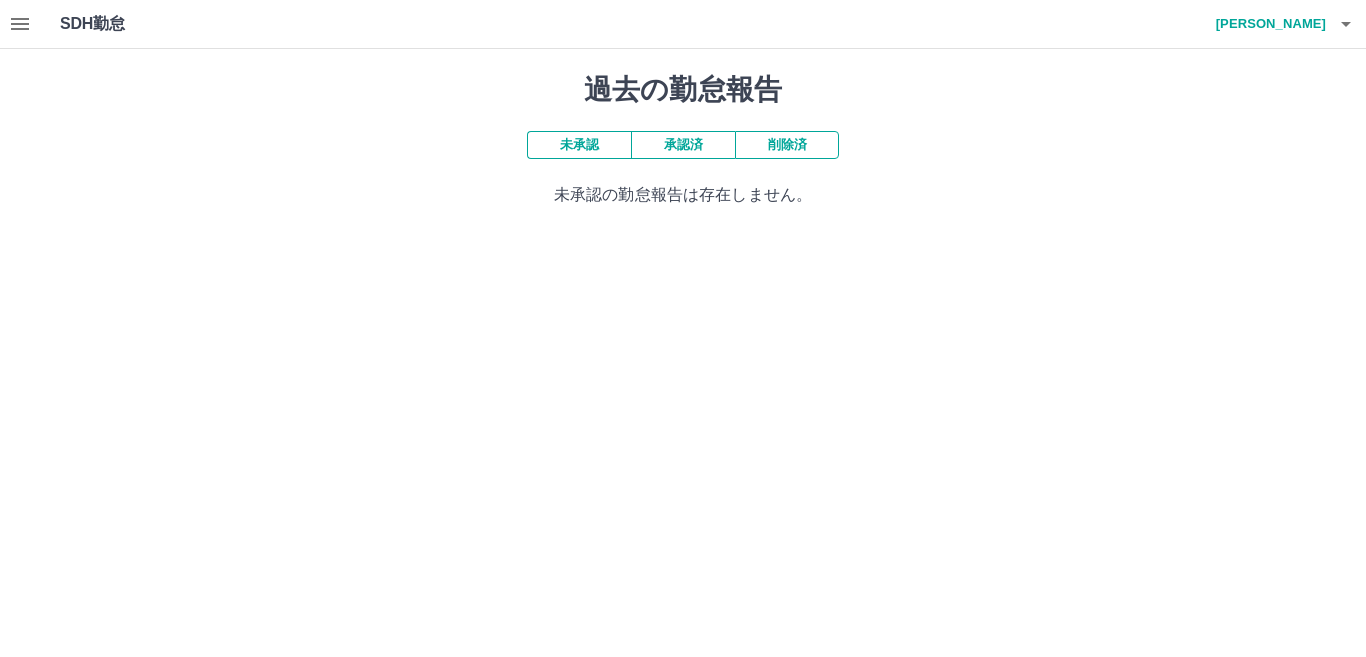 click on "承認済" at bounding box center [683, 145] 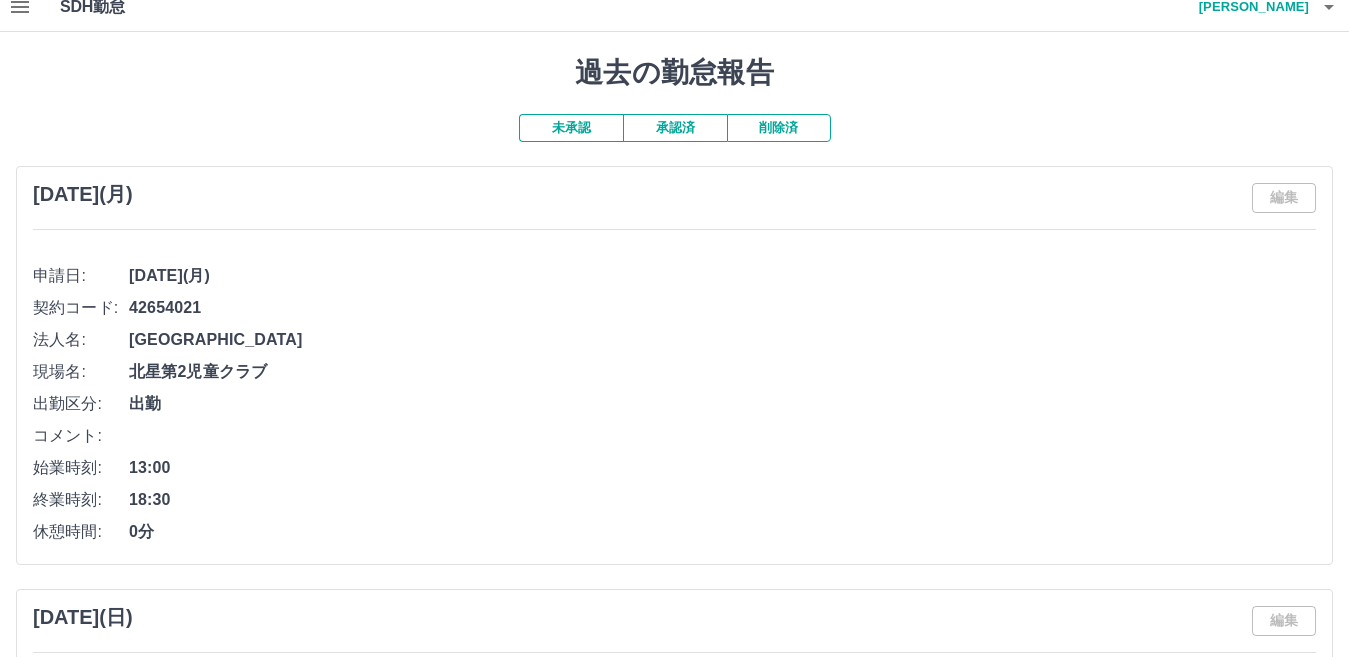 scroll, scrollTop: 0, scrollLeft: 0, axis: both 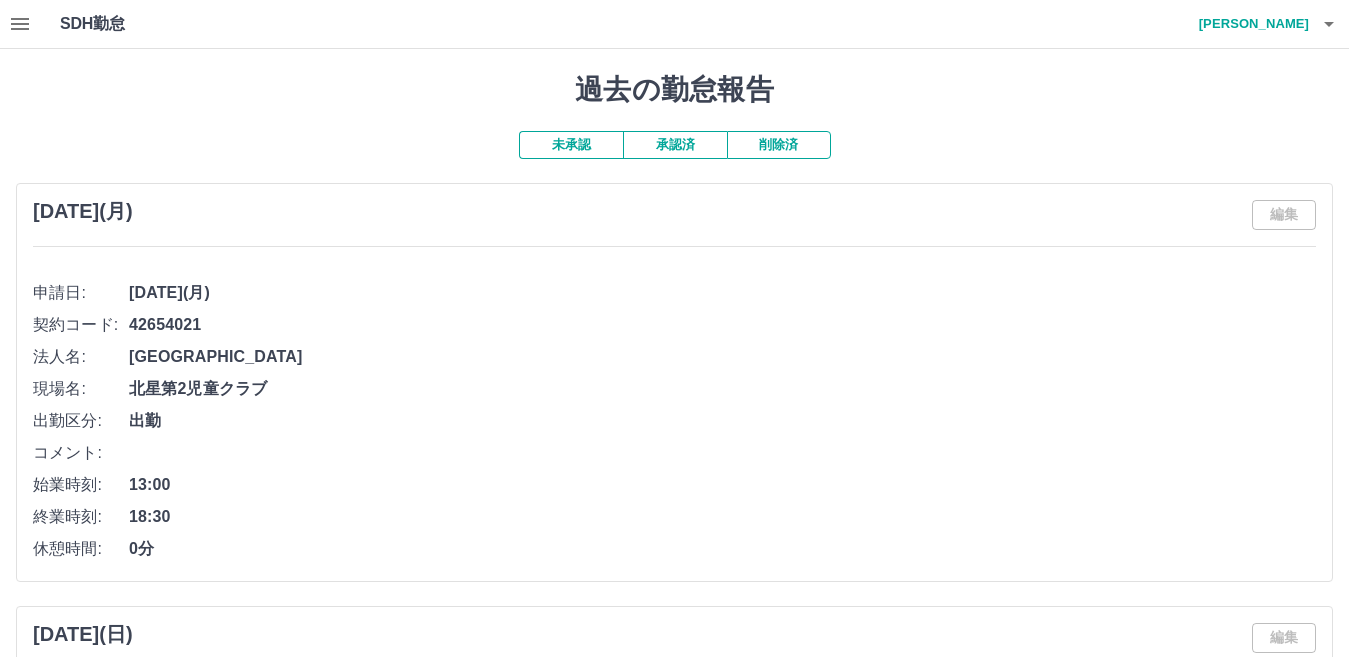 click on "未承認" at bounding box center [571, 145] 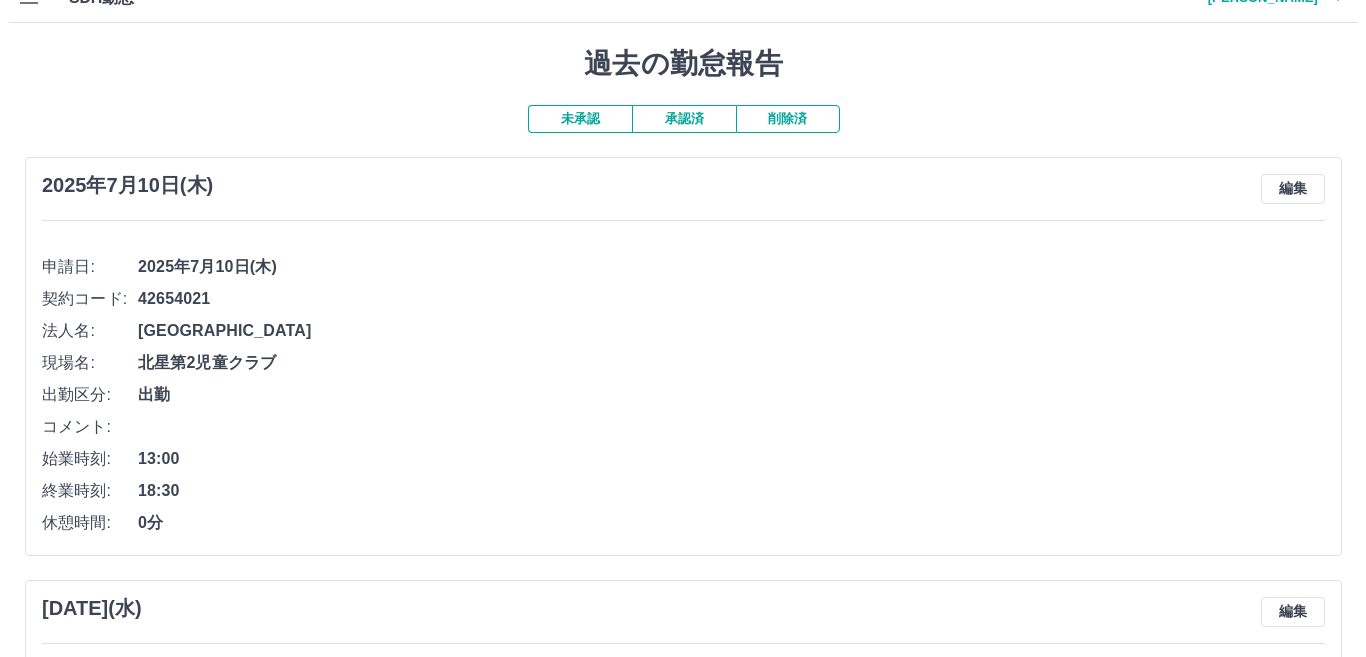 scroll, scrollTop: 0, scrollLeft: 0, axis: both 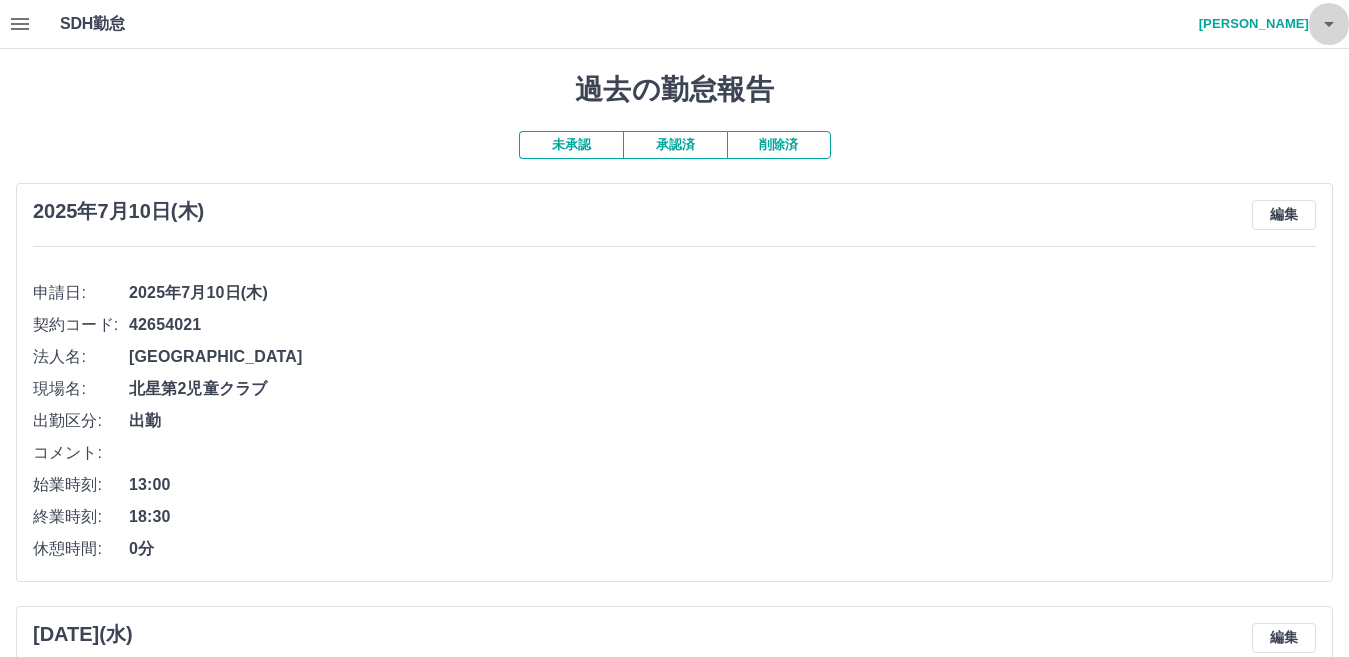 click 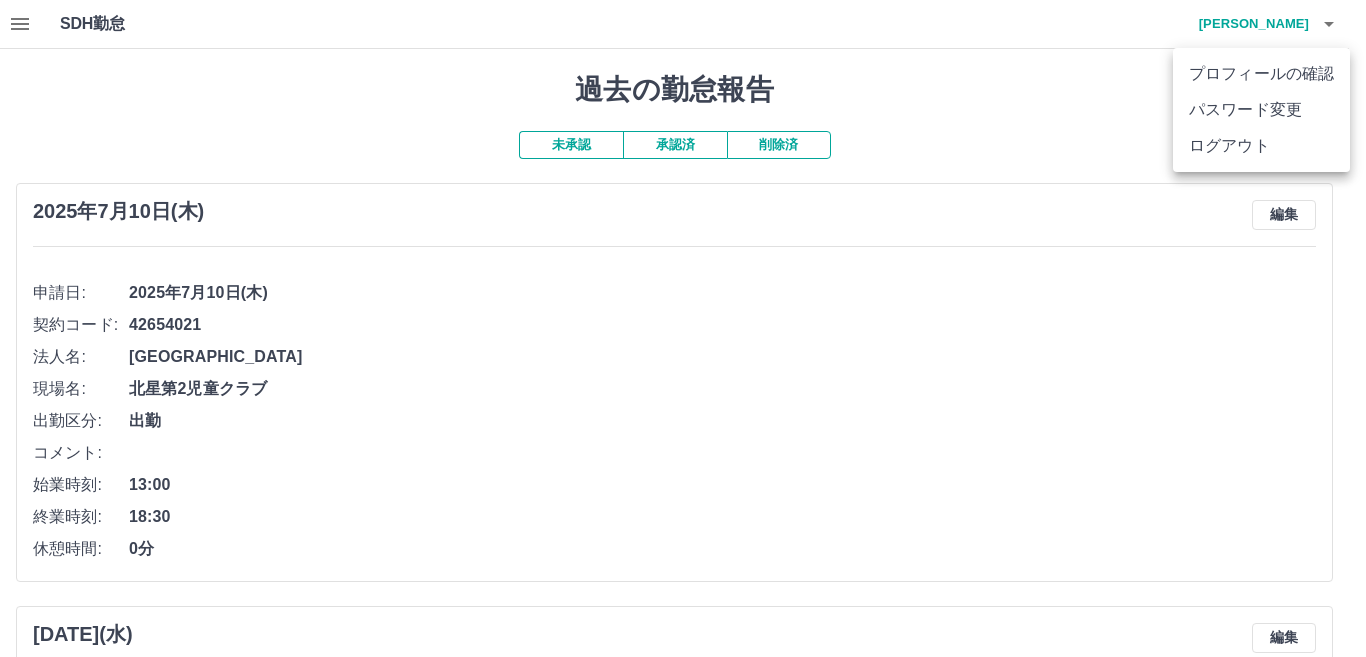 click on "ログアウト" at bounding box center [1261, 146] 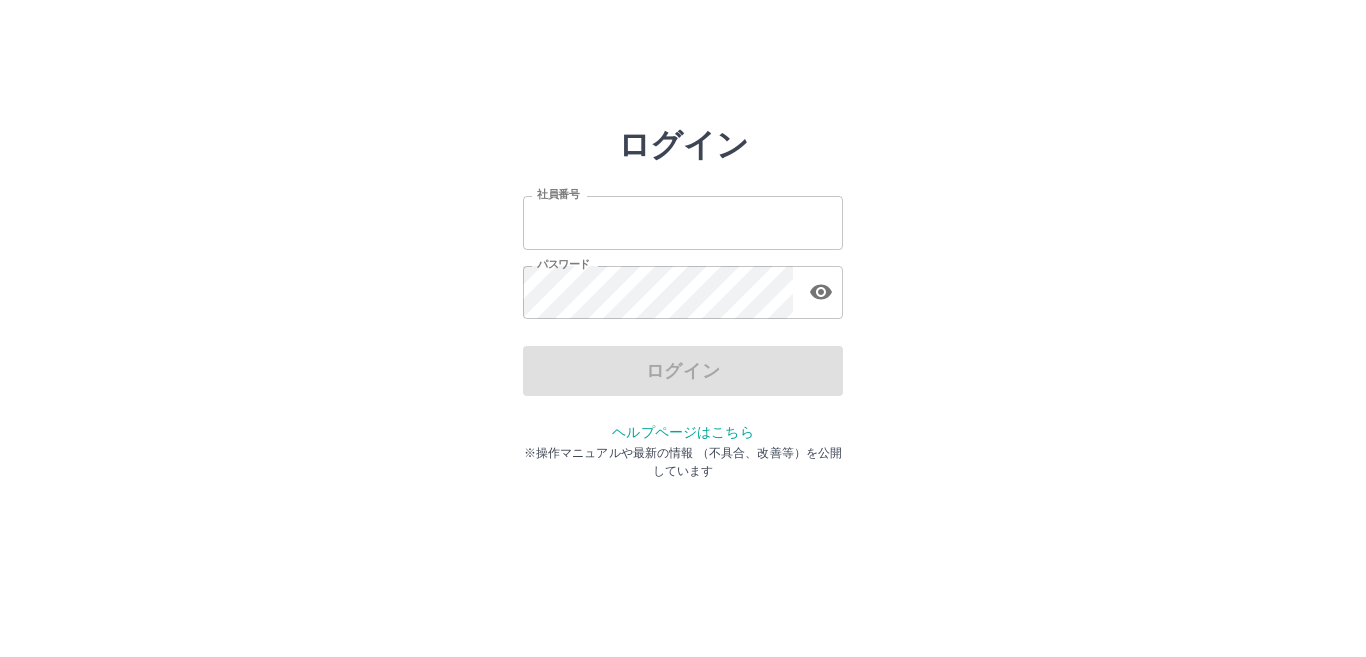scroll, scrollTop: 0, scrollLeft: 0, axis: both 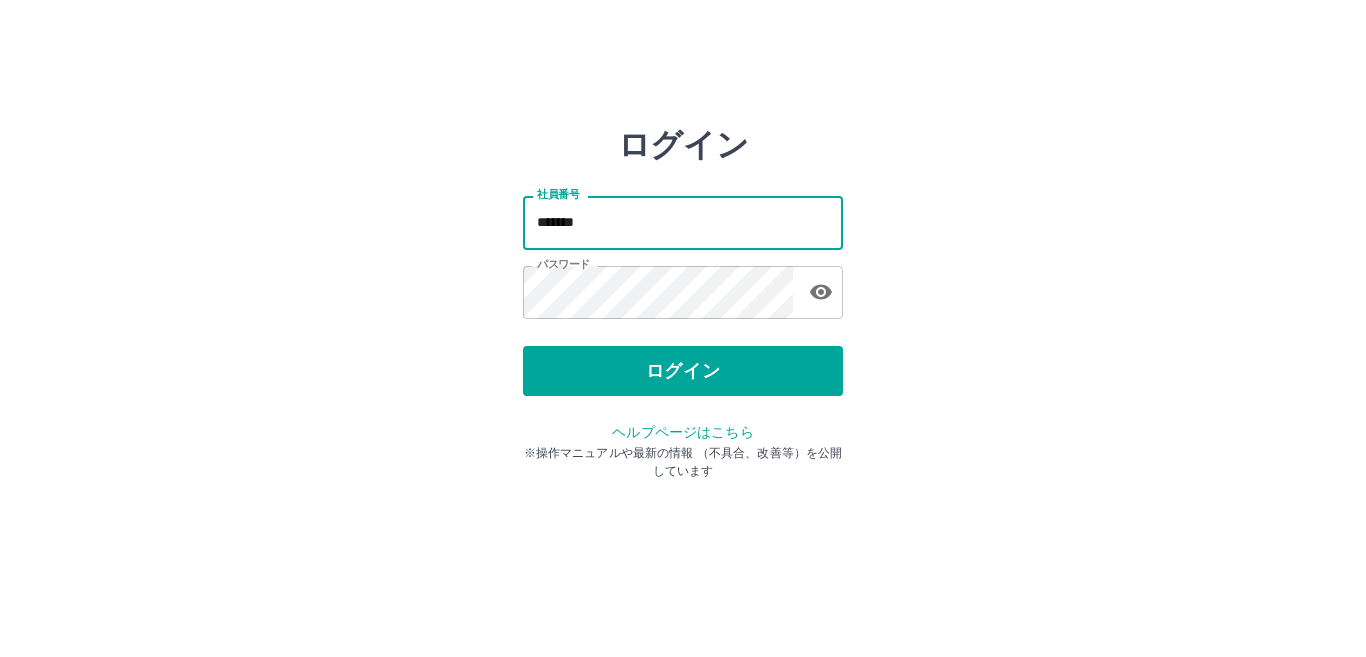 click on "*******" at bounding box center (683, 222) 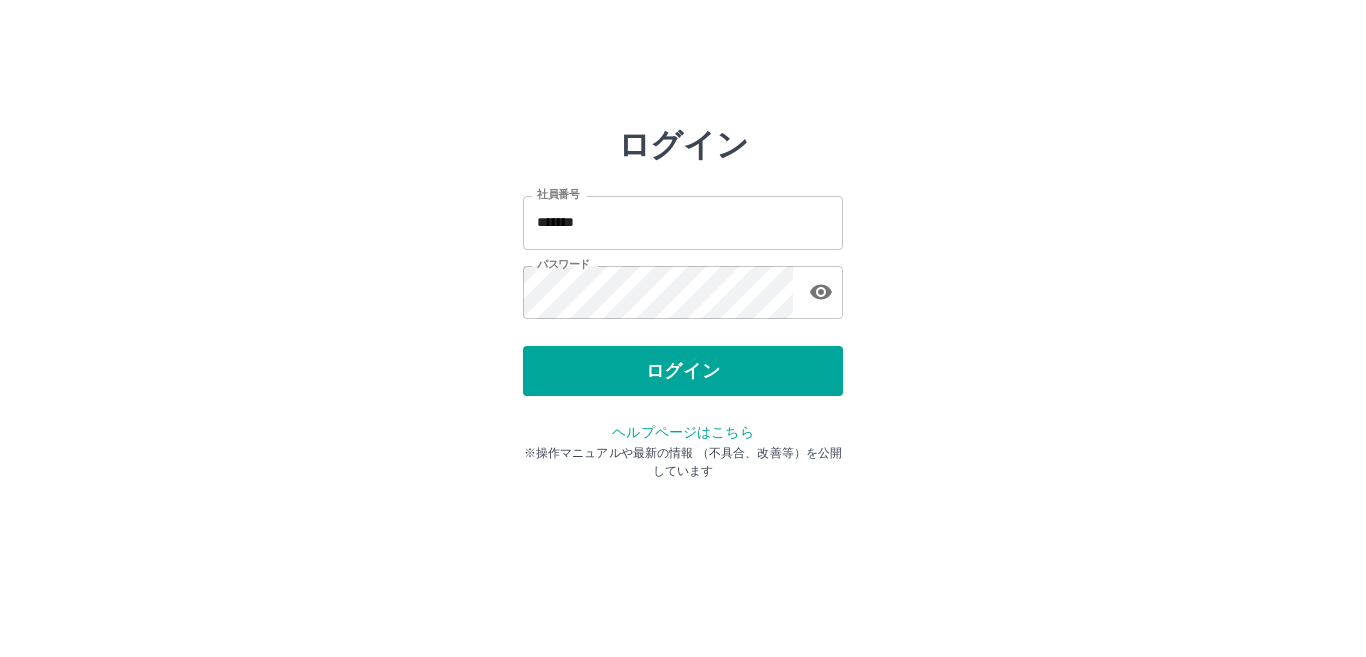 click on "ログイン 社員番号 ******* 社員番号 パスワード パスワード ログイン ヘルプページはこちら ※操作マニュアルや最新の情報 （不具合、改善等）を公開しています" at bounding box center (683, 223) 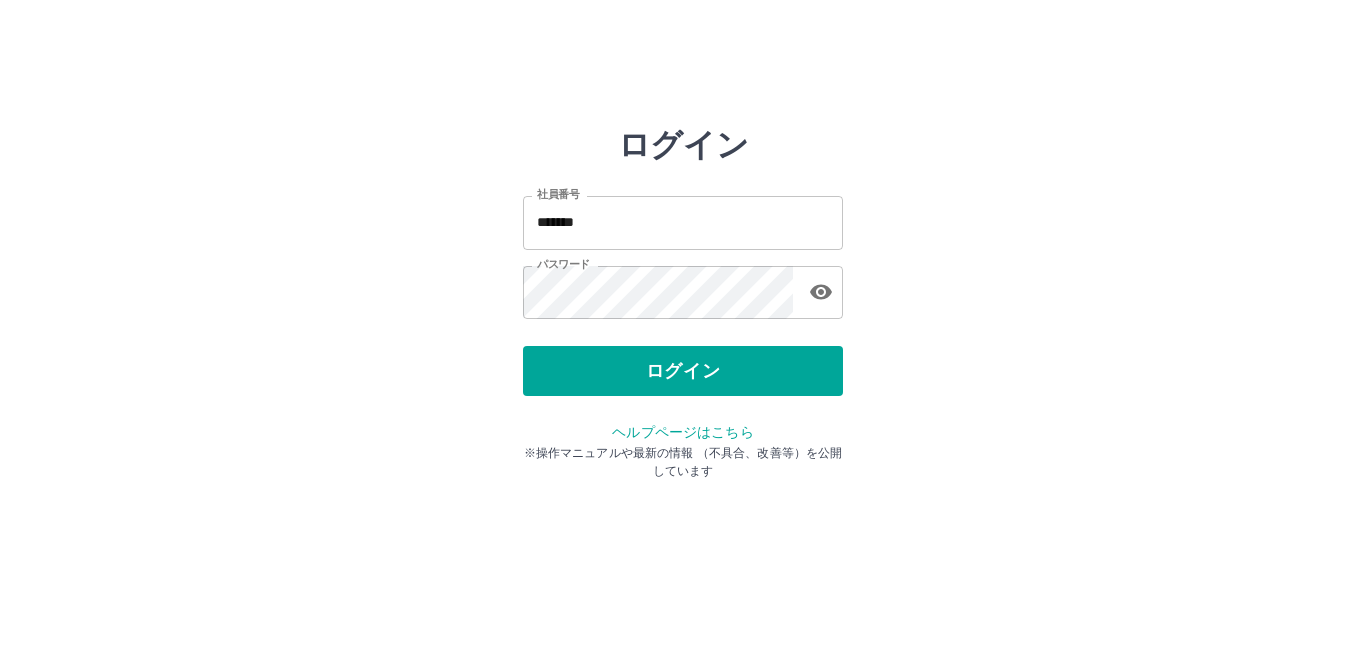click on "*******" at bounding box center (683, 222) 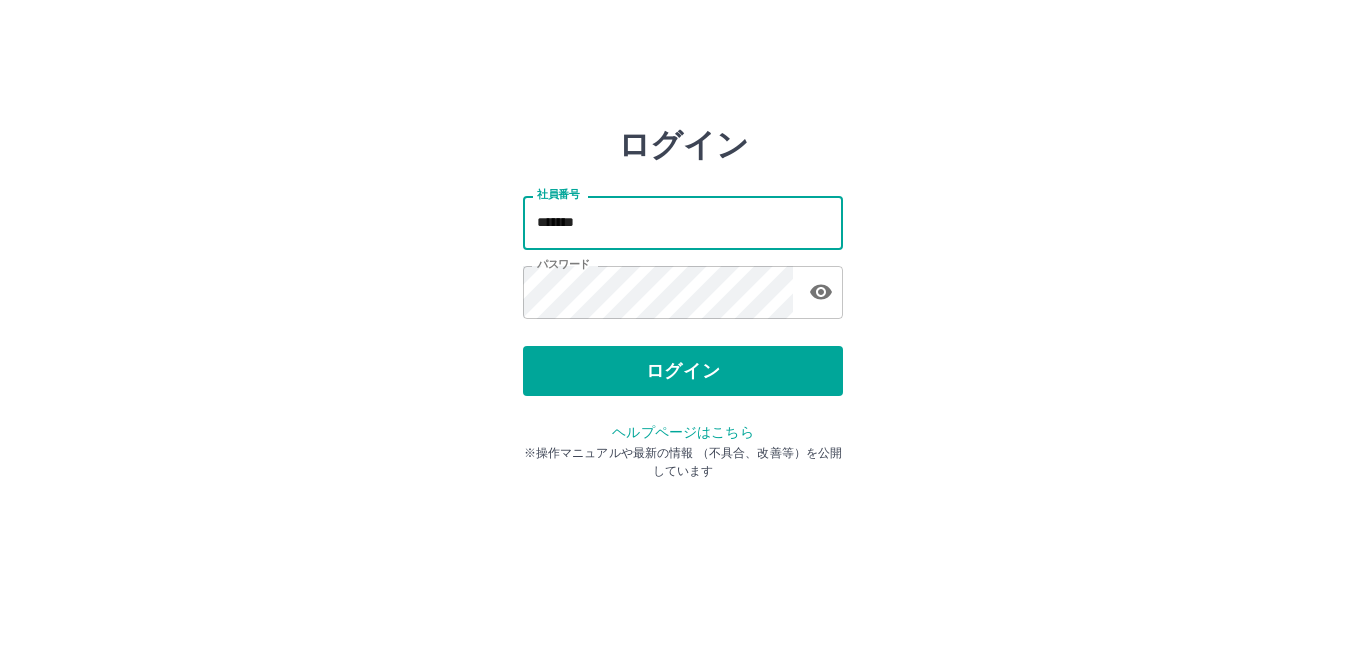 type on "*******" 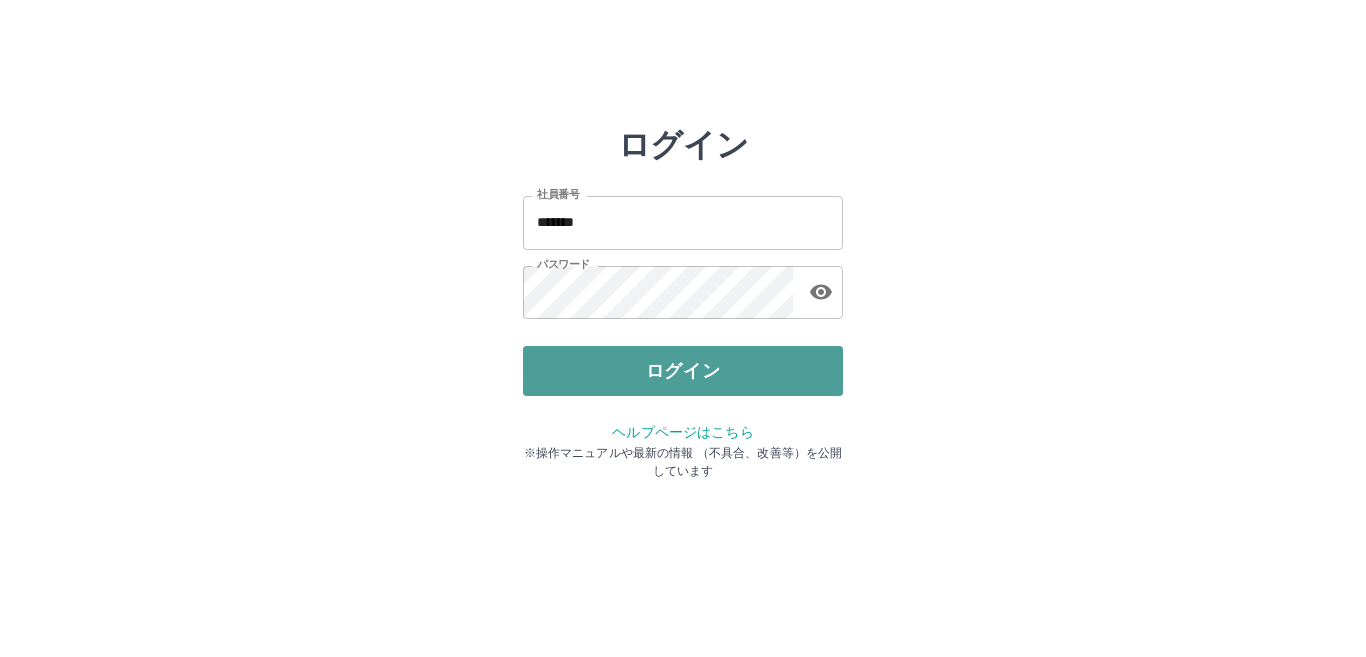 click on "ログイン" at bounding box center (683, 371) 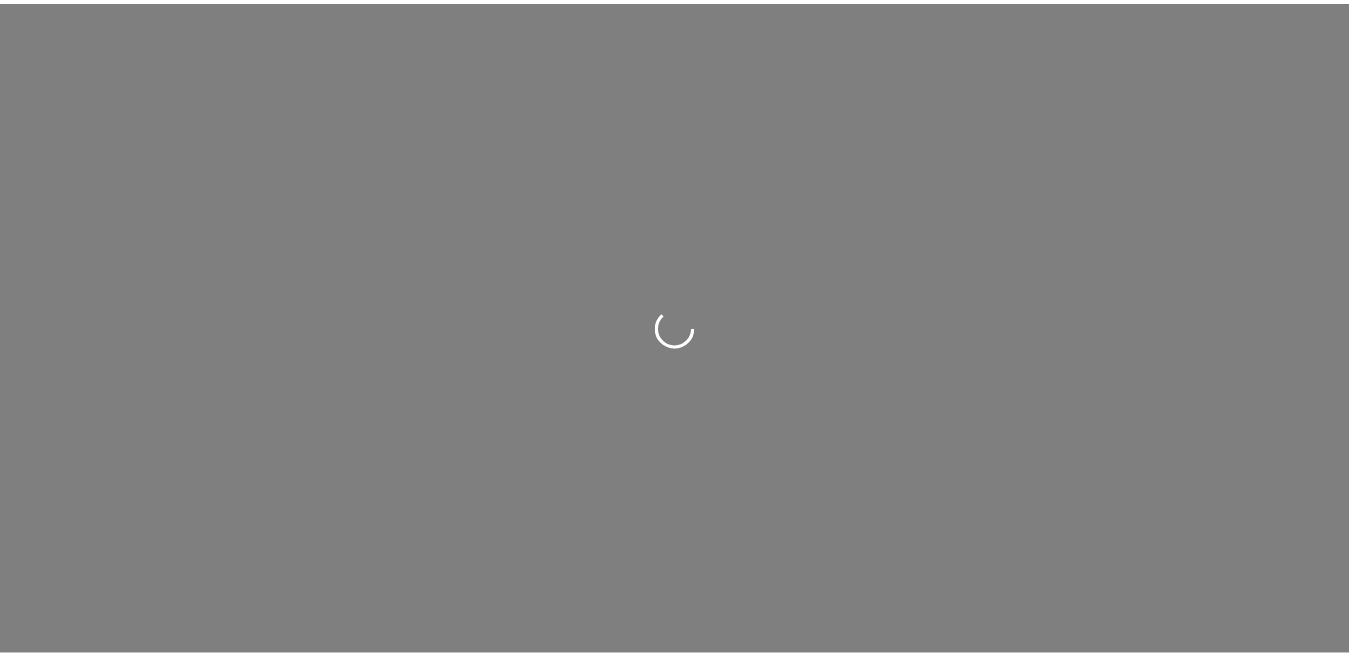 scroll, scrollTop: 0, scrollLeft: 0, axis: both 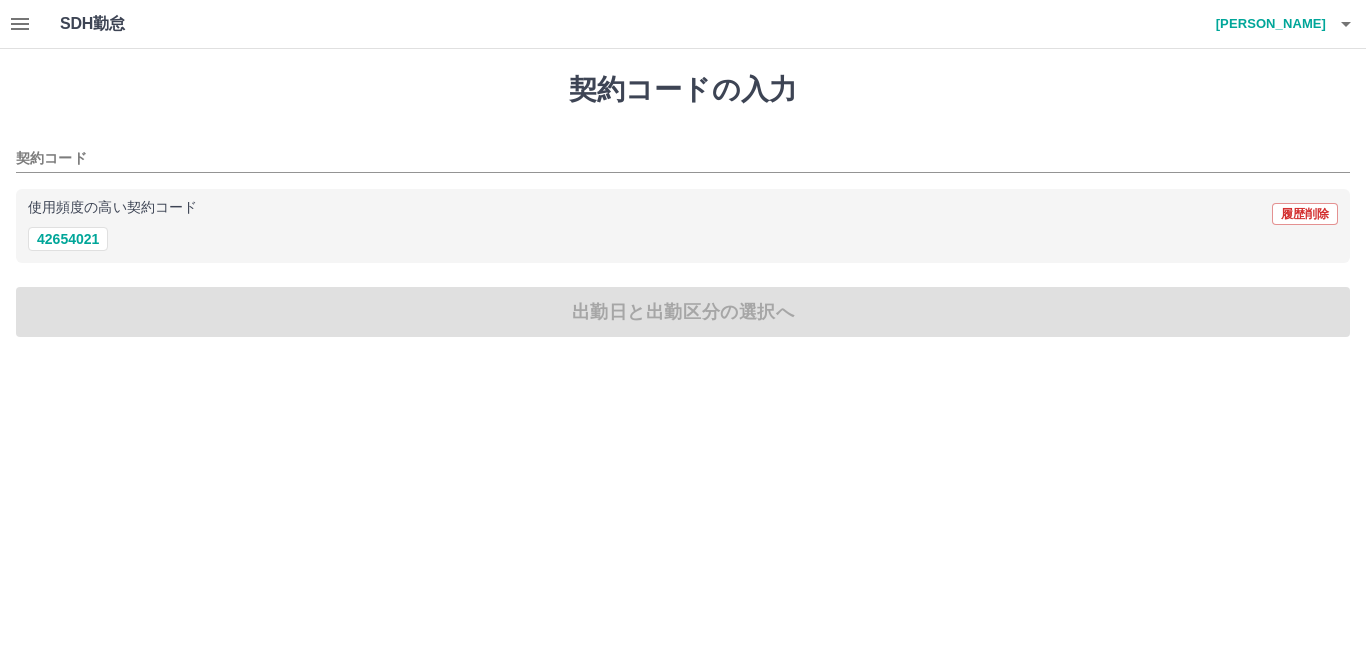 click on "使用頻度の高い契約コード" at bounding box center [112, 208] 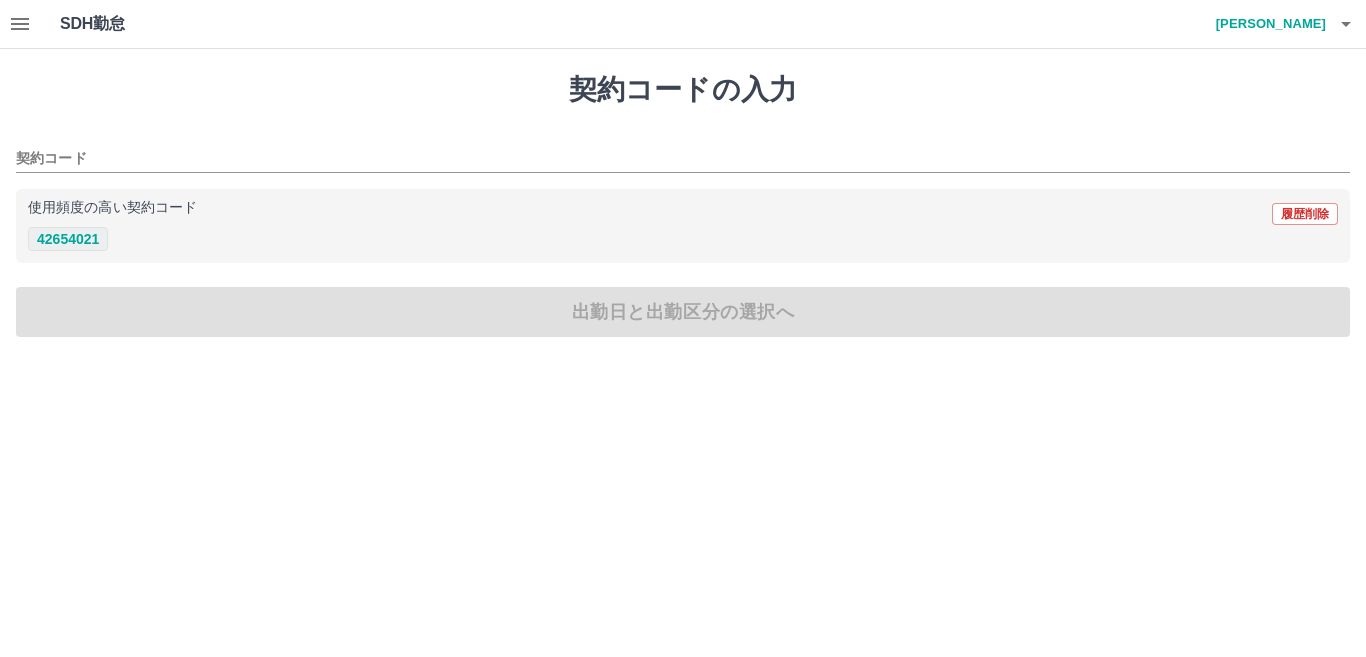 click on "42654021" at bounding box center [68, 239] 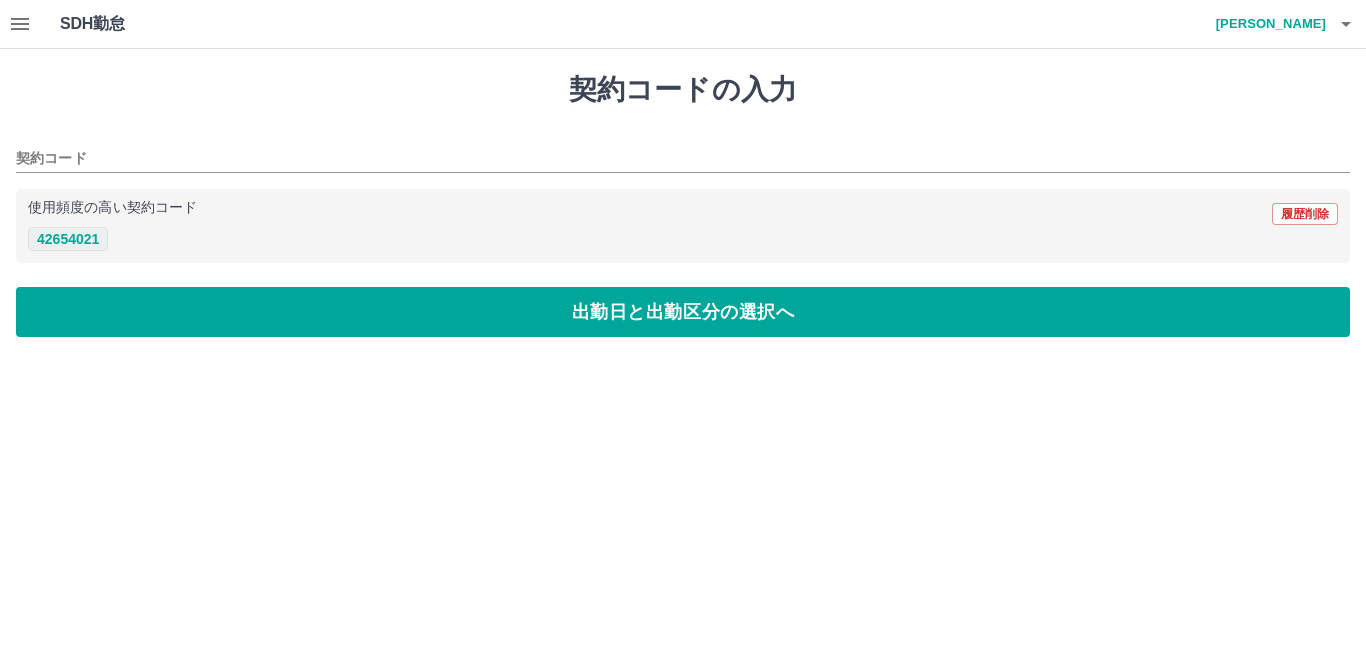 type on "********" 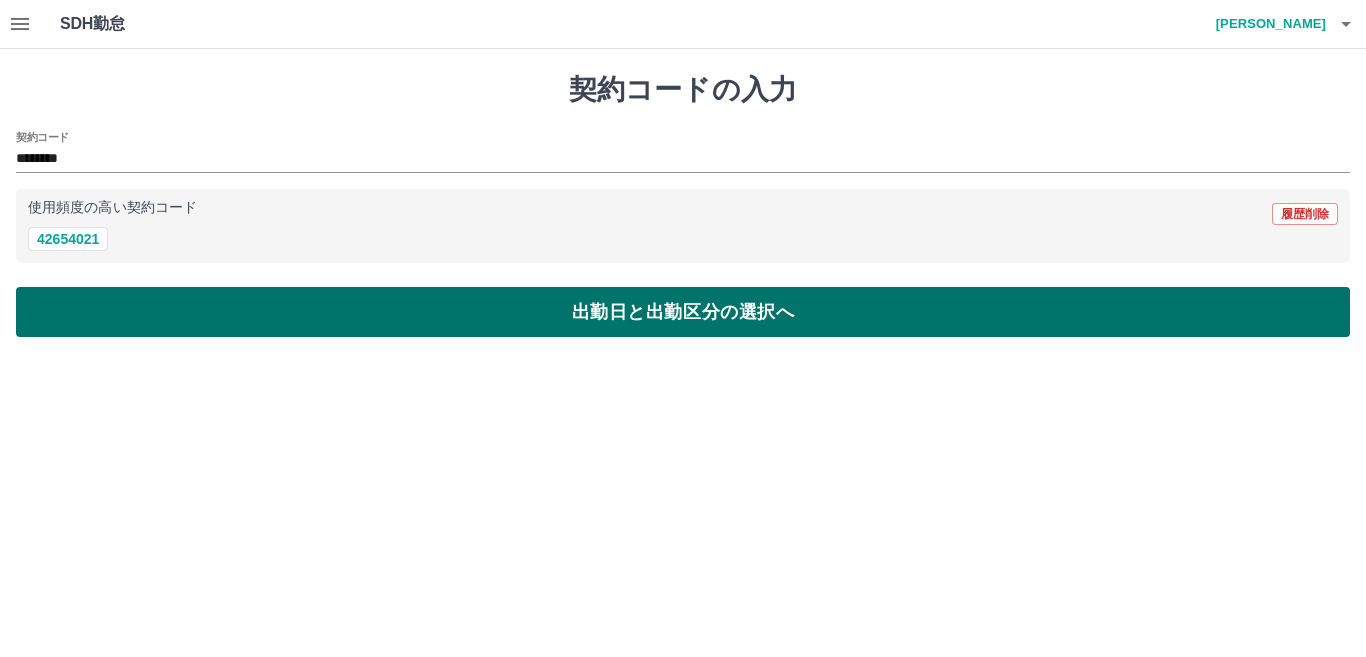 click on "出勤日と出勤区分の選択へ" at bounding box center (683, 312) 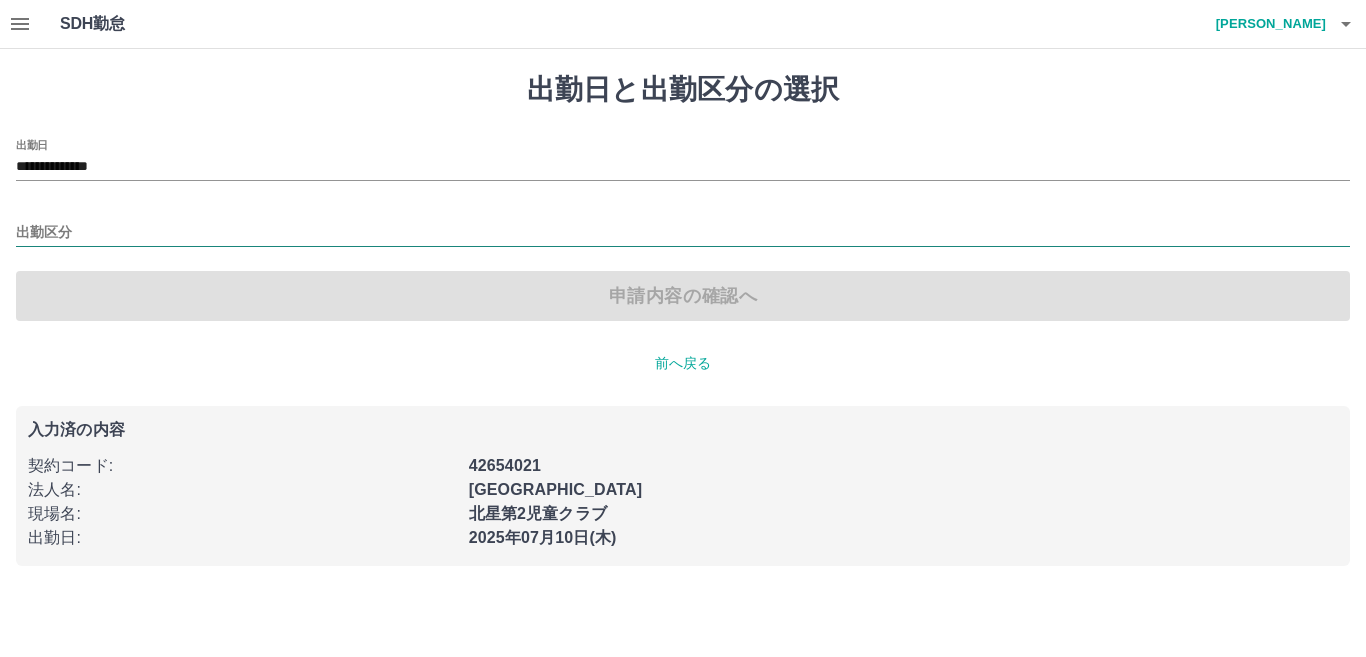 click on "出勤区分" at bounding box center [683, 233] 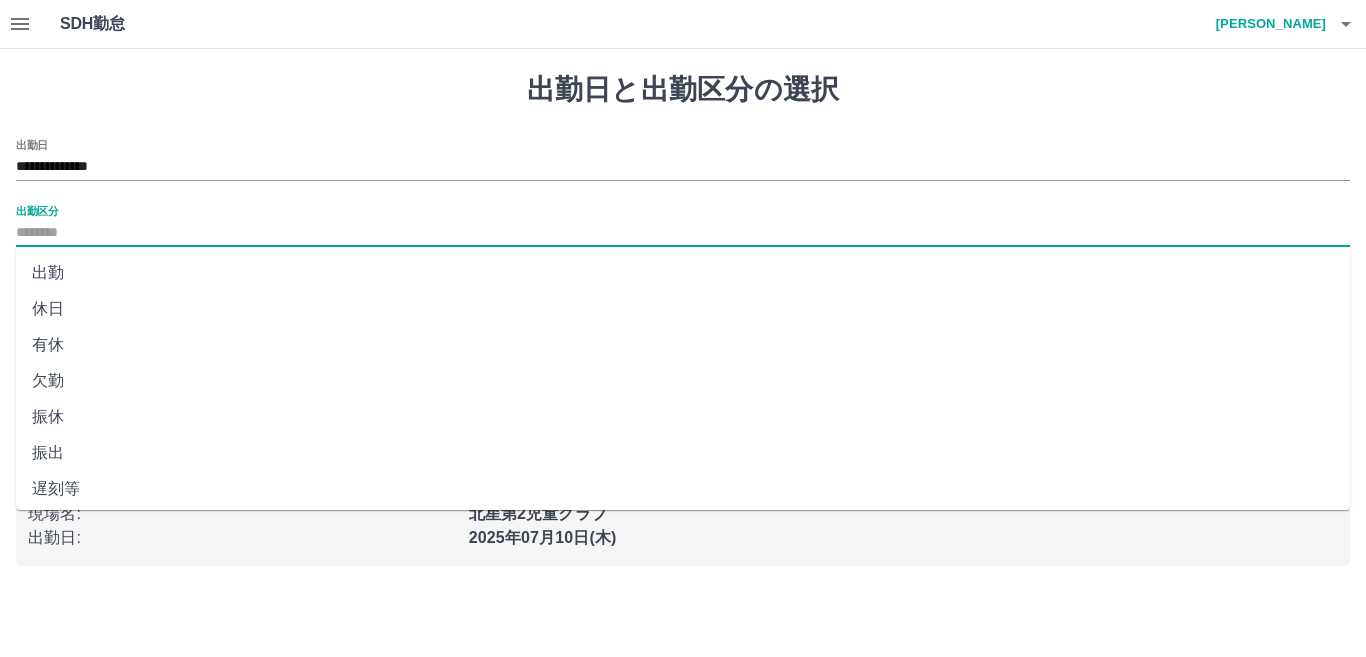 click on "出勤" at bounding box center (683, 273) 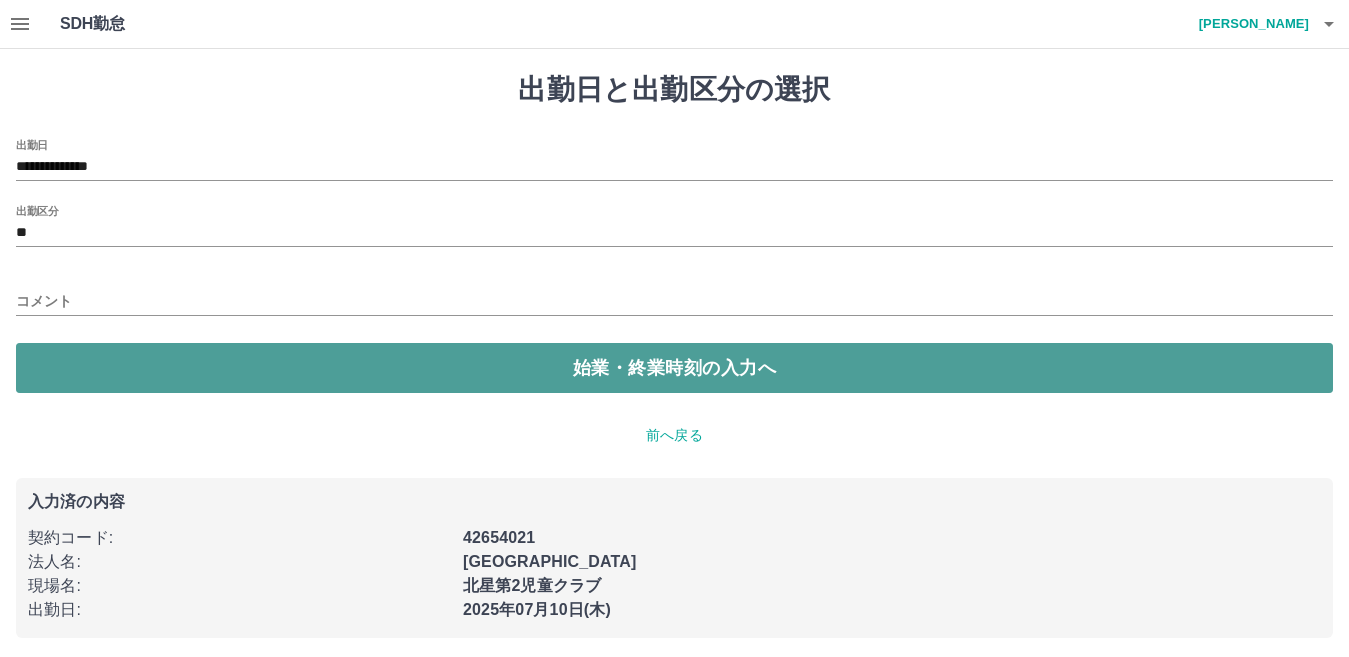 click on "始業・終業時刻の入力へ" at bounding box center (674, 368) 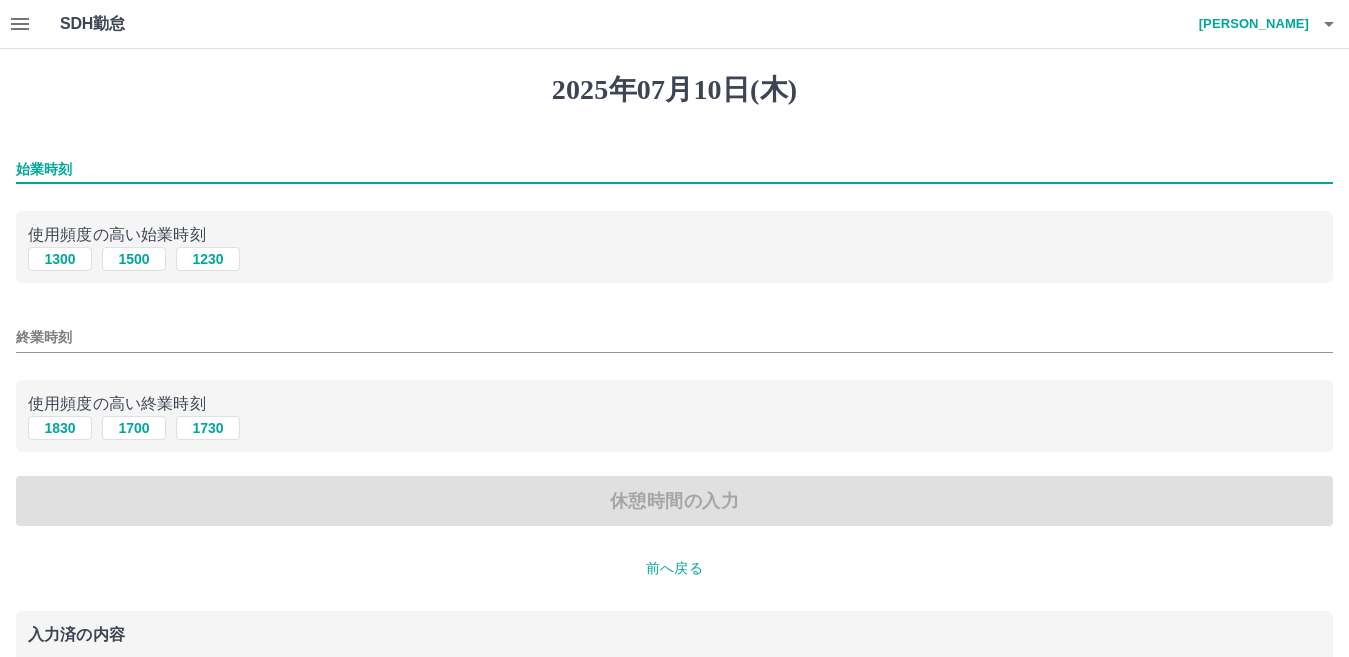 click on "始業時刻" at bounding box center [674, 169] 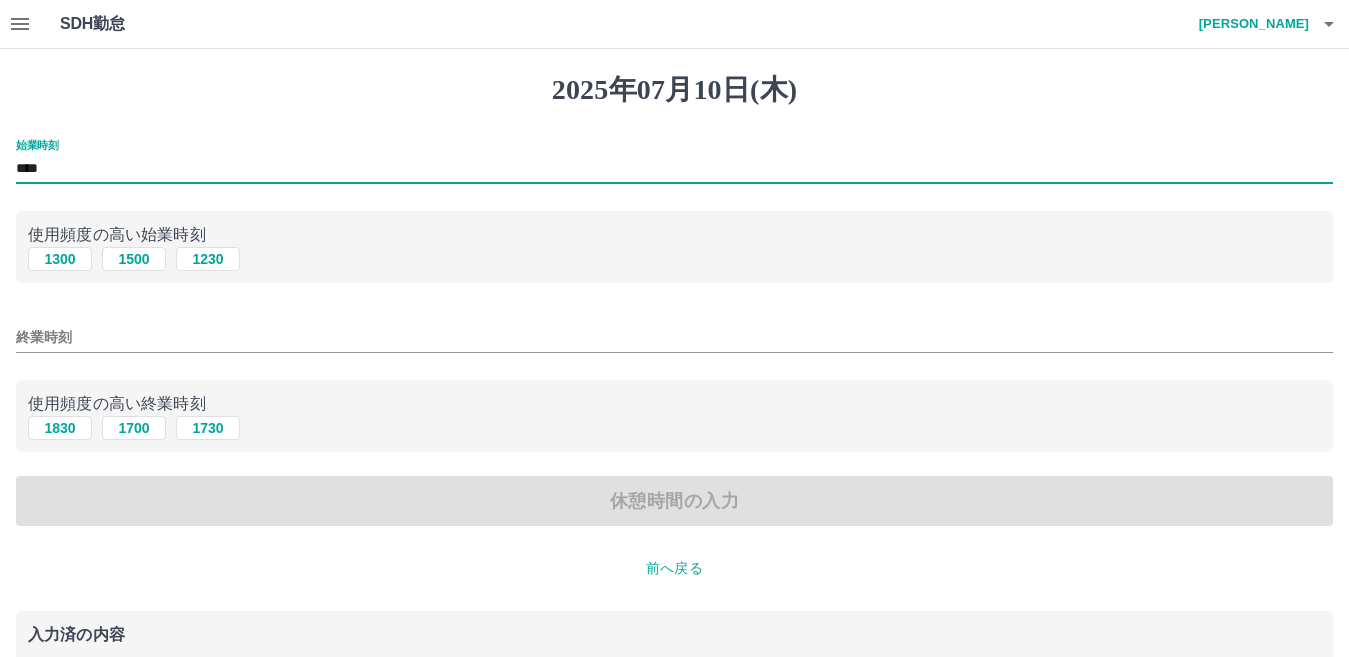click on "使用頻度の高い終業時刻" at bounding box center [674, 404] 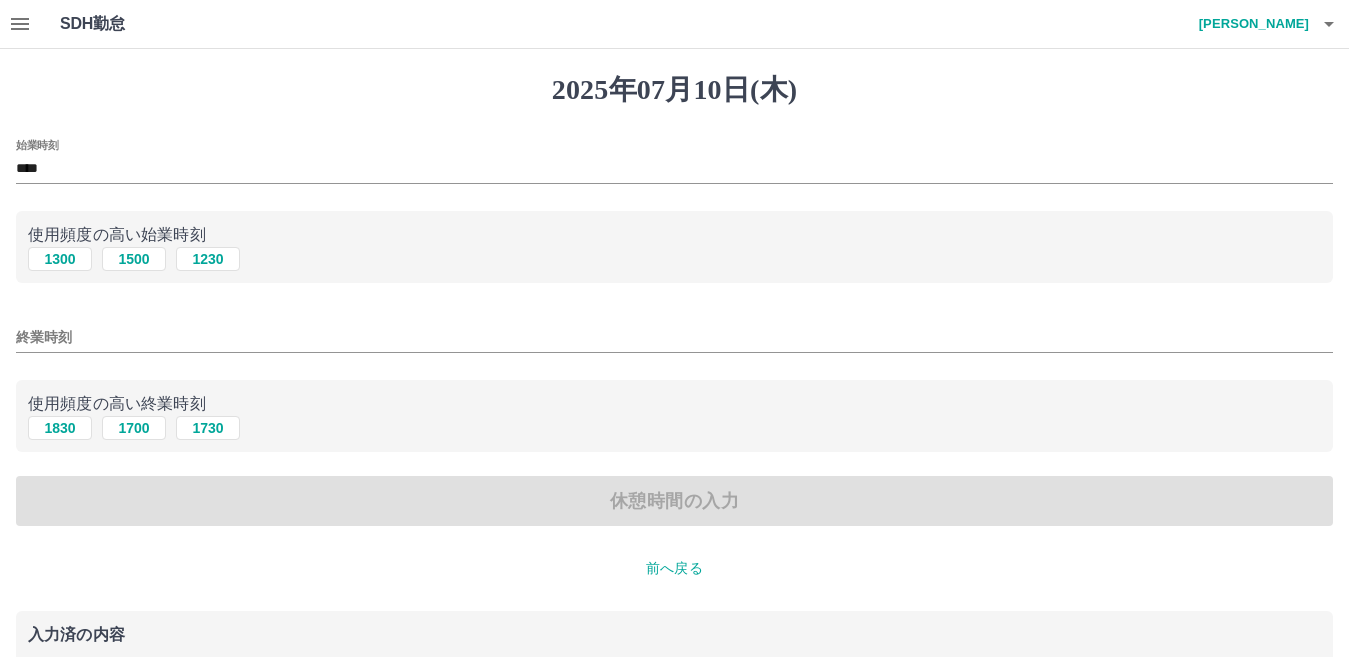 click on "終業時刻" at bounding box center [674, 337] 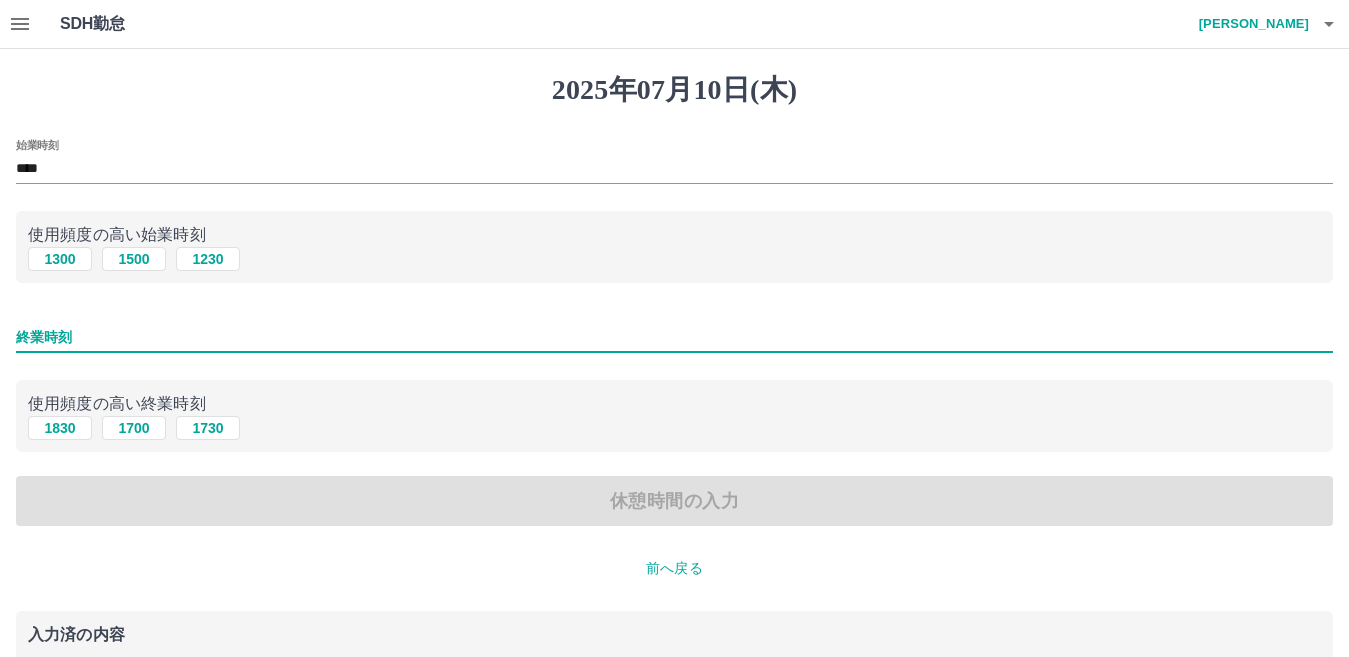 type on "****" 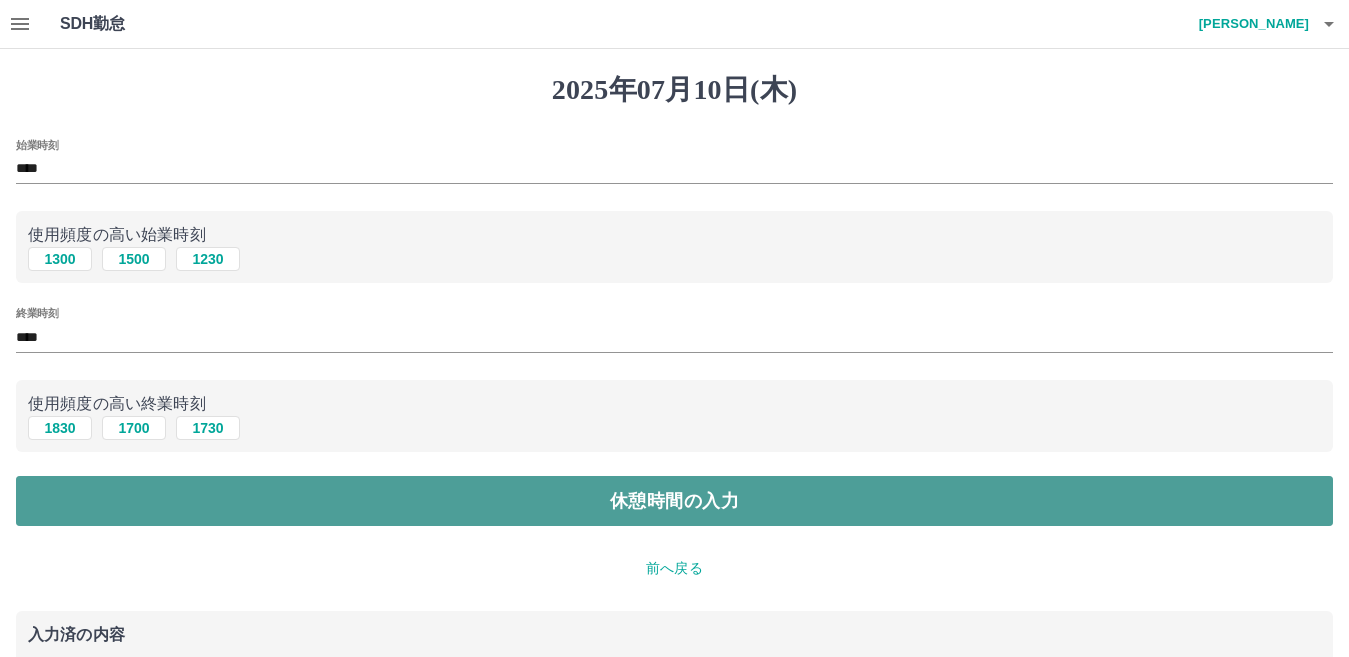 click on "休憩時間の入力" at bounding box center [674, 501] 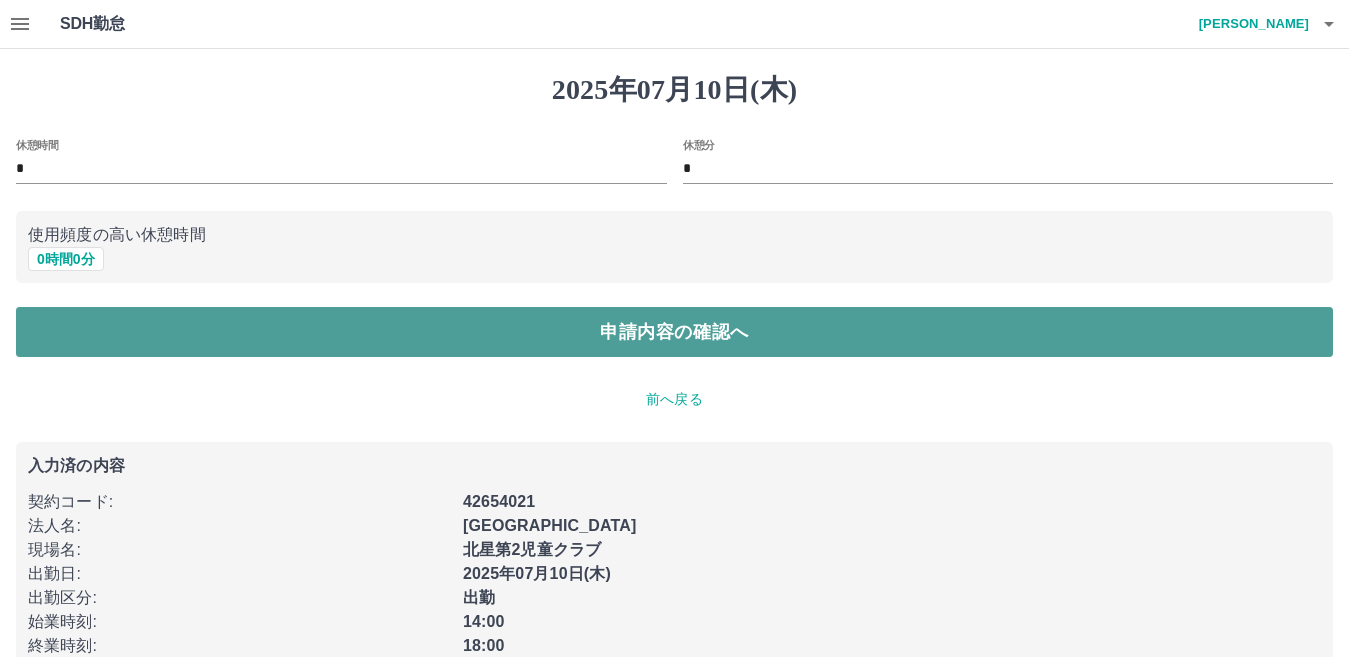 click on "申請内容の確認へ" at bounding box center [674, 332] 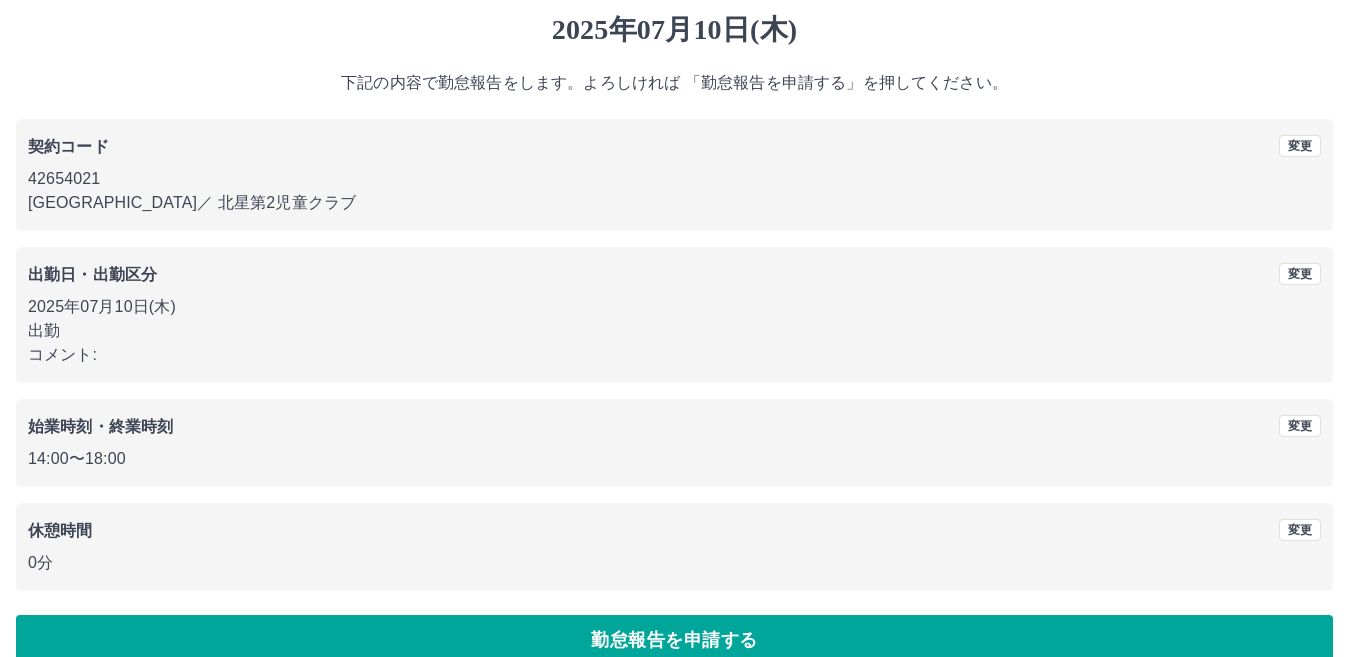 scroll, scrollTop: 92, scrollLeft: 0, axis: vertical 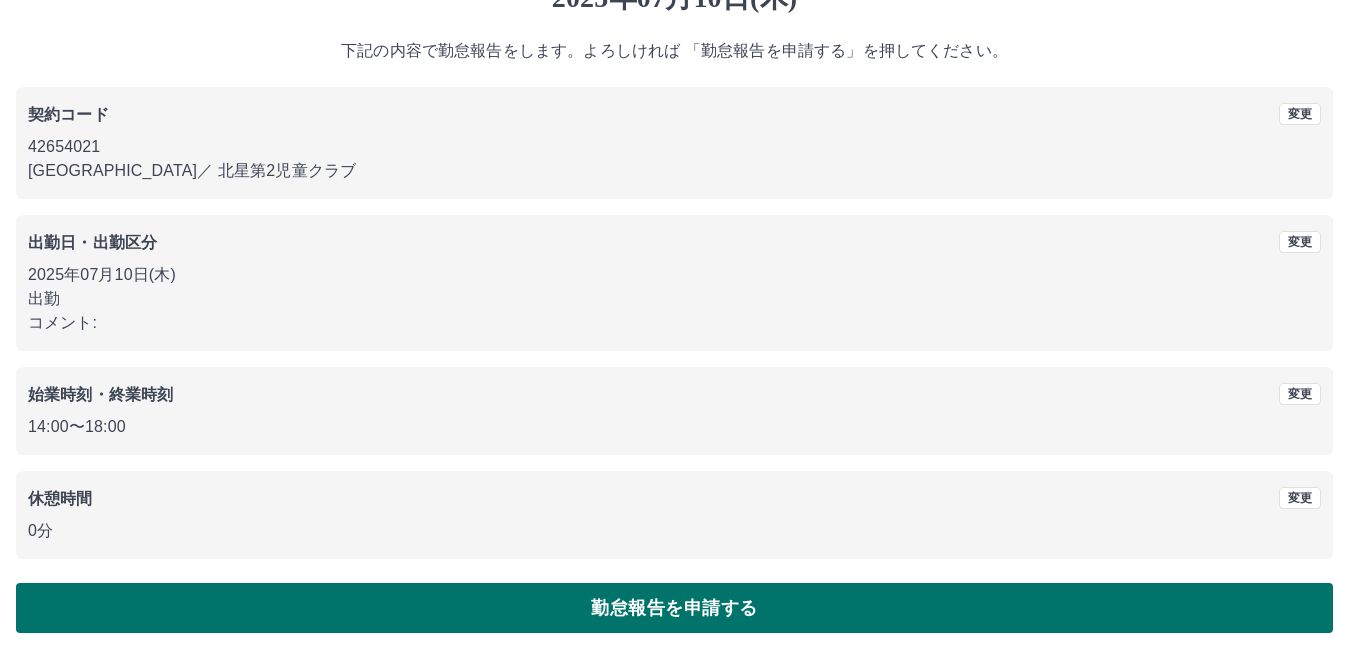 click on "勤怠報告を申請する" at bounding box center [674, 608] 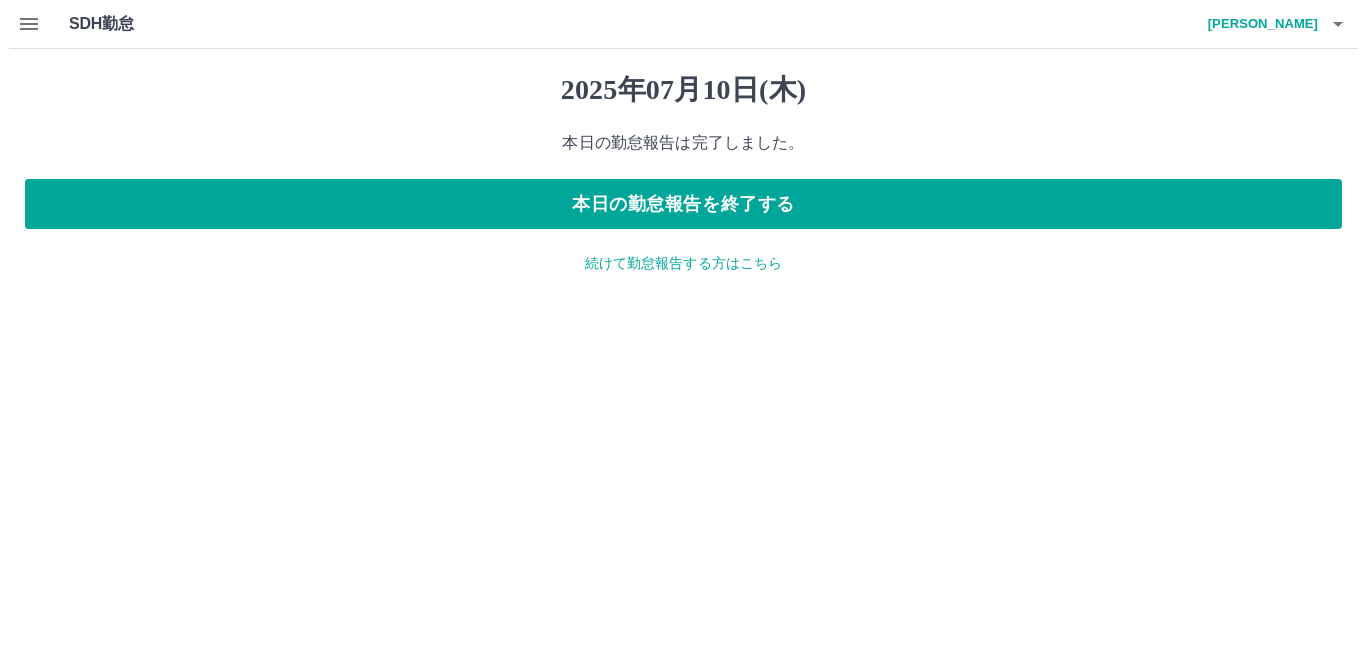 scroll, scrollTop: 0, scrollLeft: 0, axis: both 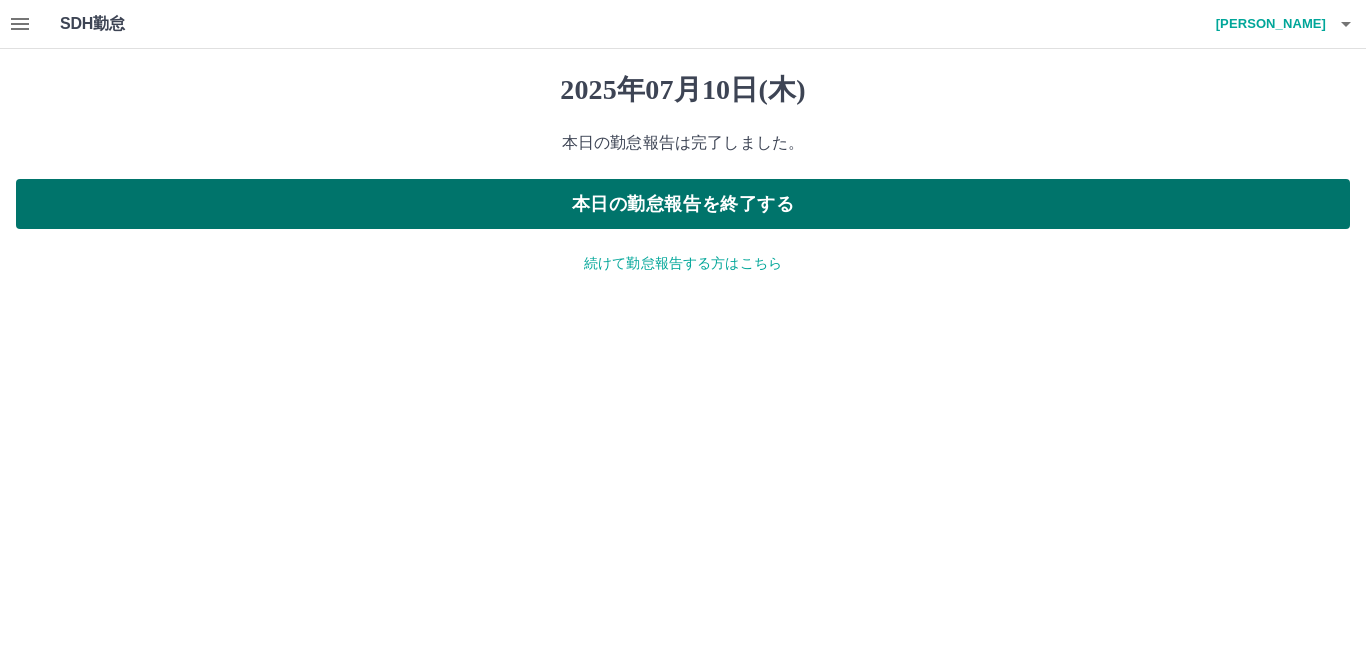 click on "本日の勤怠報告を終了する" at bounding box center [683, 204] 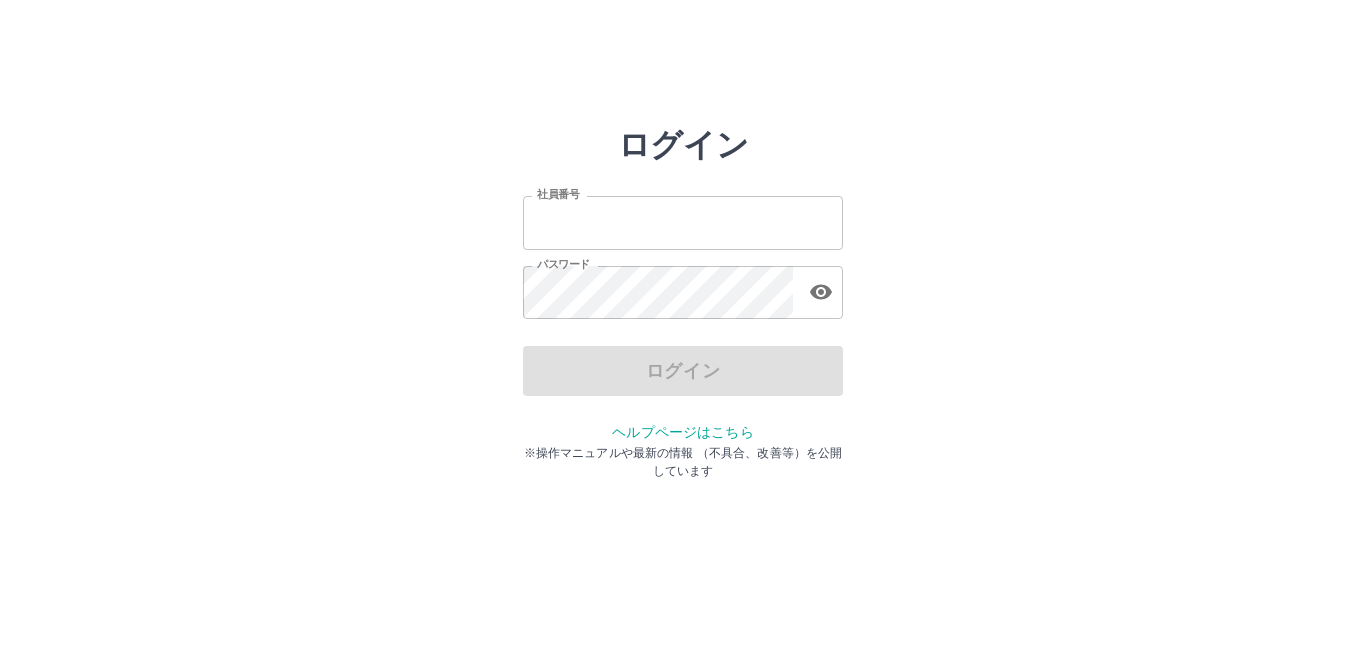 scroll, scrollTop: 0, scrollLeft: 0, axis: both 